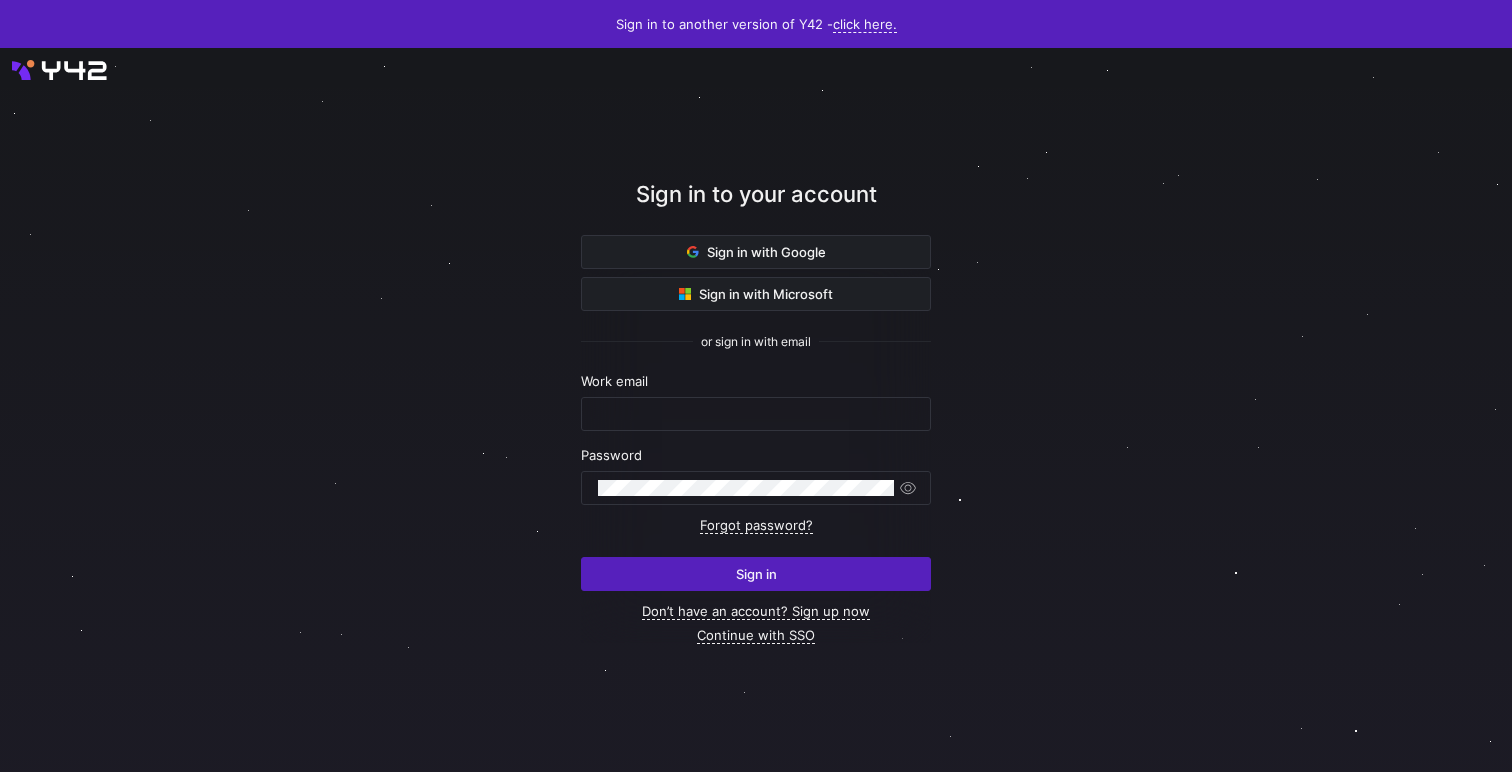 scroll, scrollTop: 0, scrollLeft: 0, axis: both 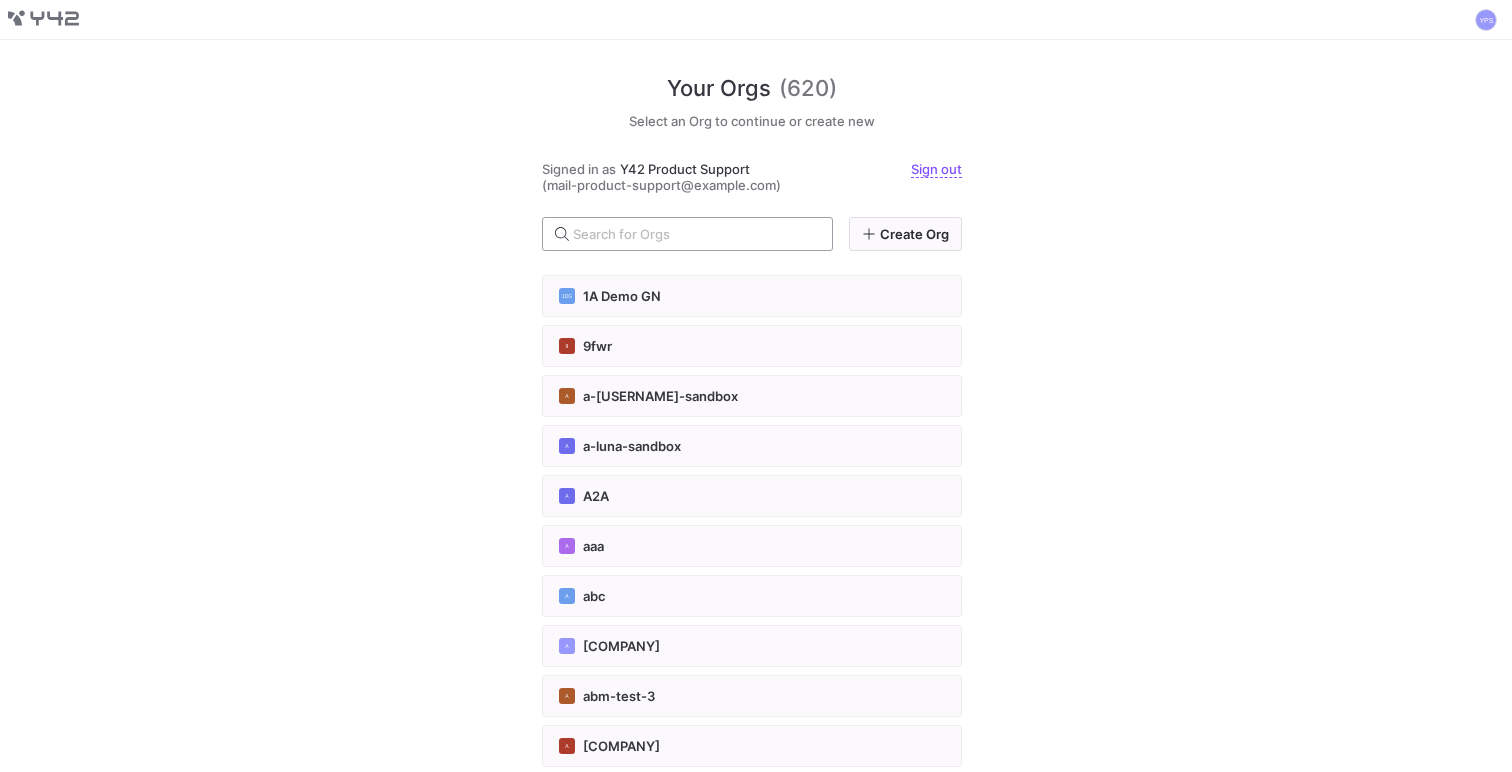 click at bounding box center [694, 234] 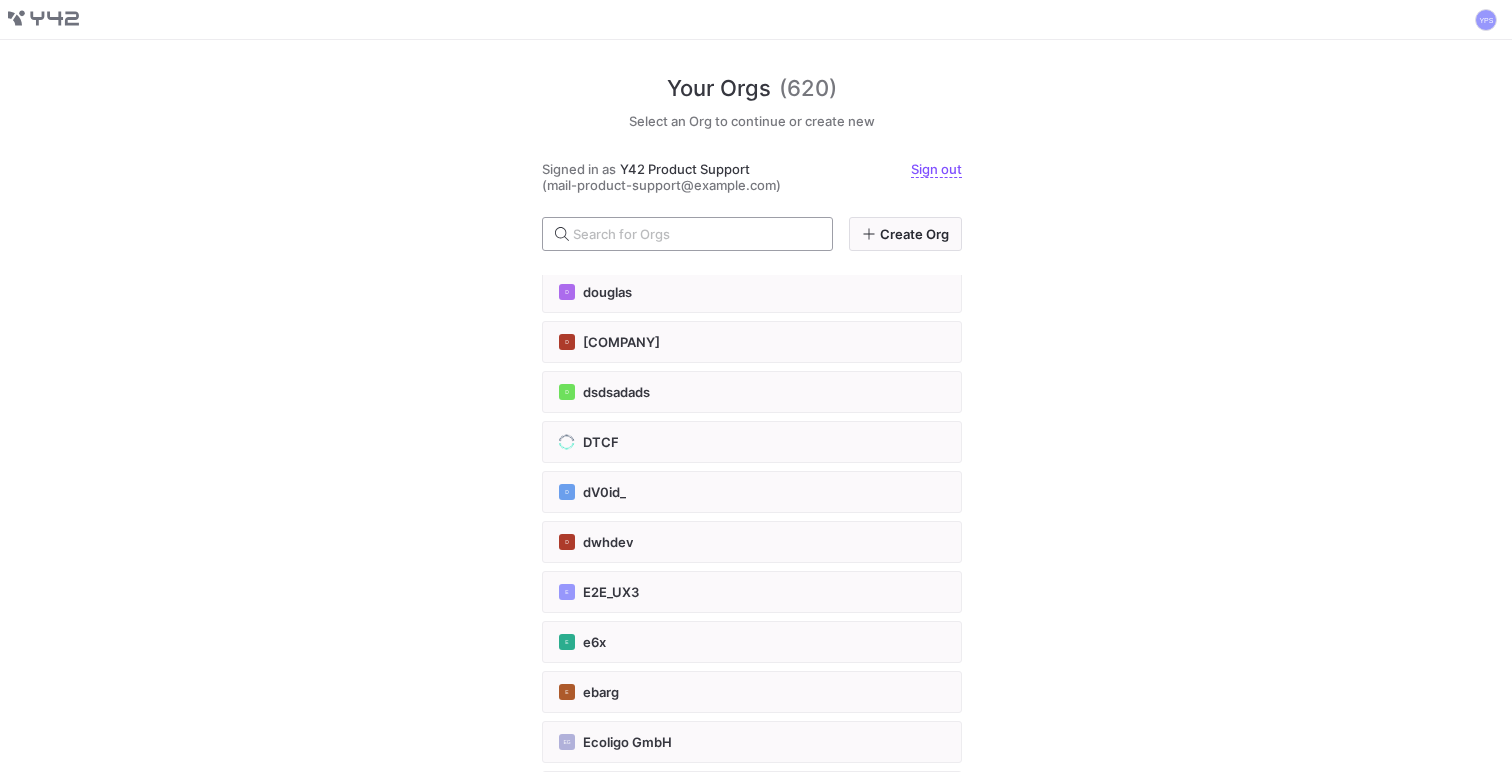 scroll, scrollTop: 7667, scrollLeft: 0, axis: vertical 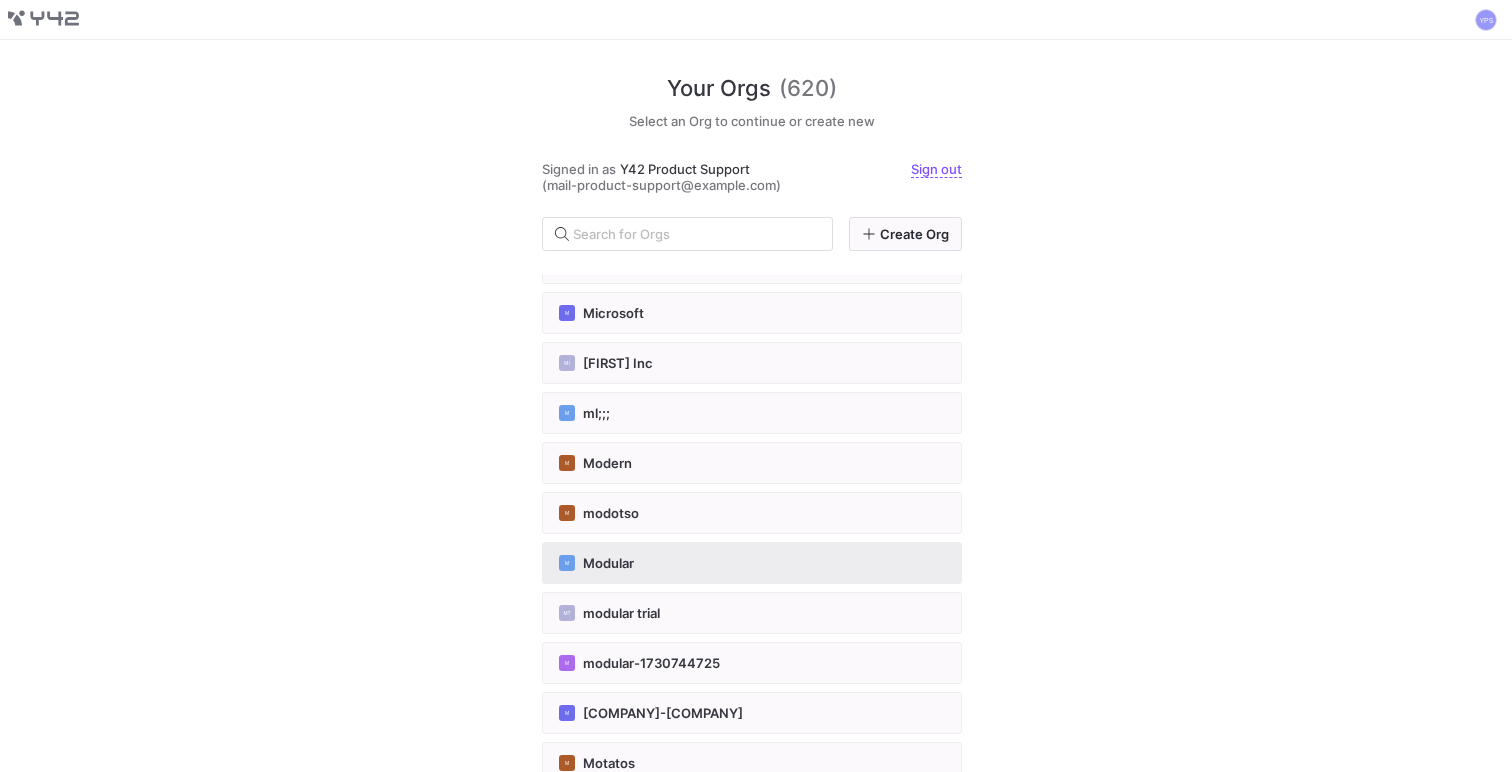 click on "[INITIAL] [COMPANY]" at bounding box center (752, 563) 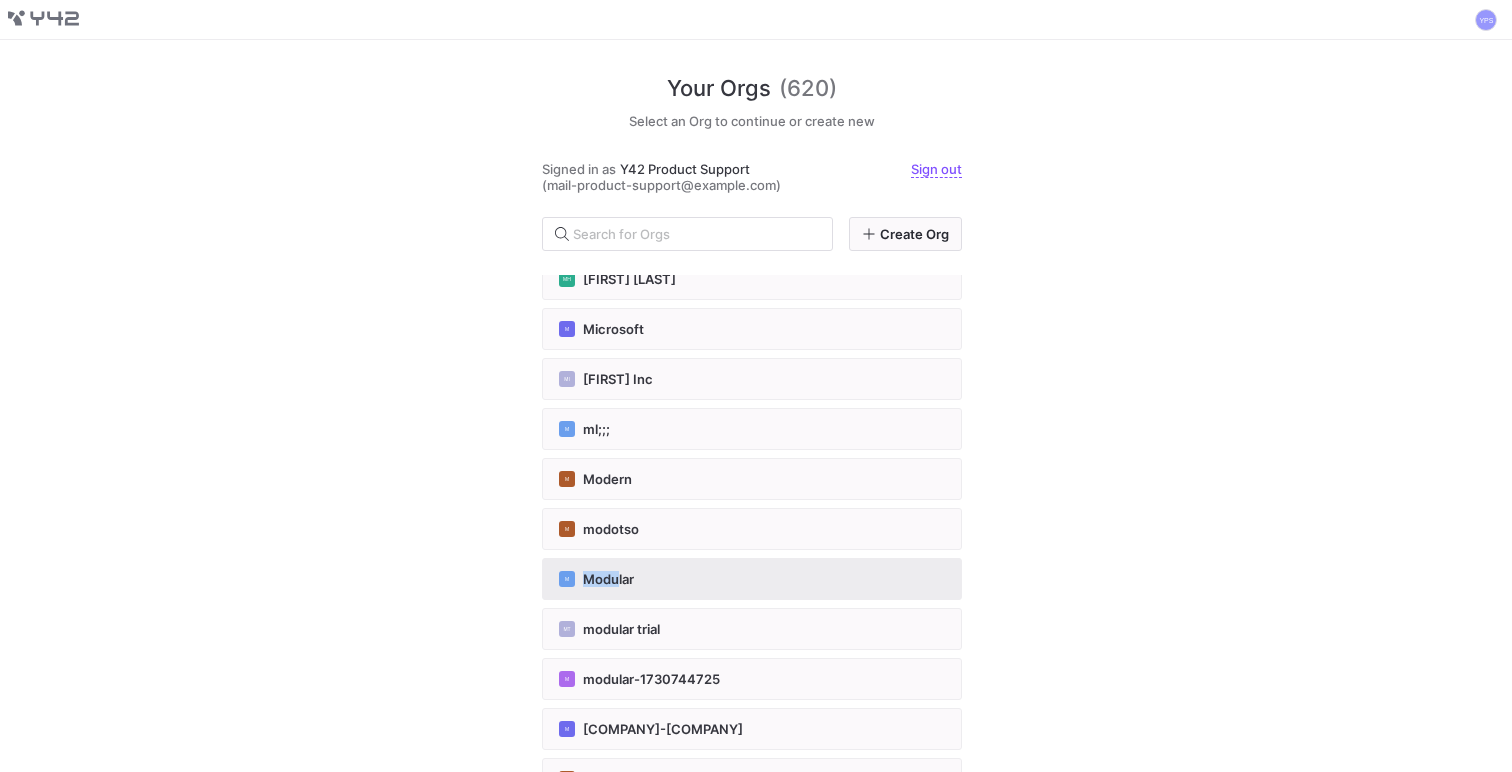 click on "[INITIAL] [COMPANY]" at bounding box center (752, 579) 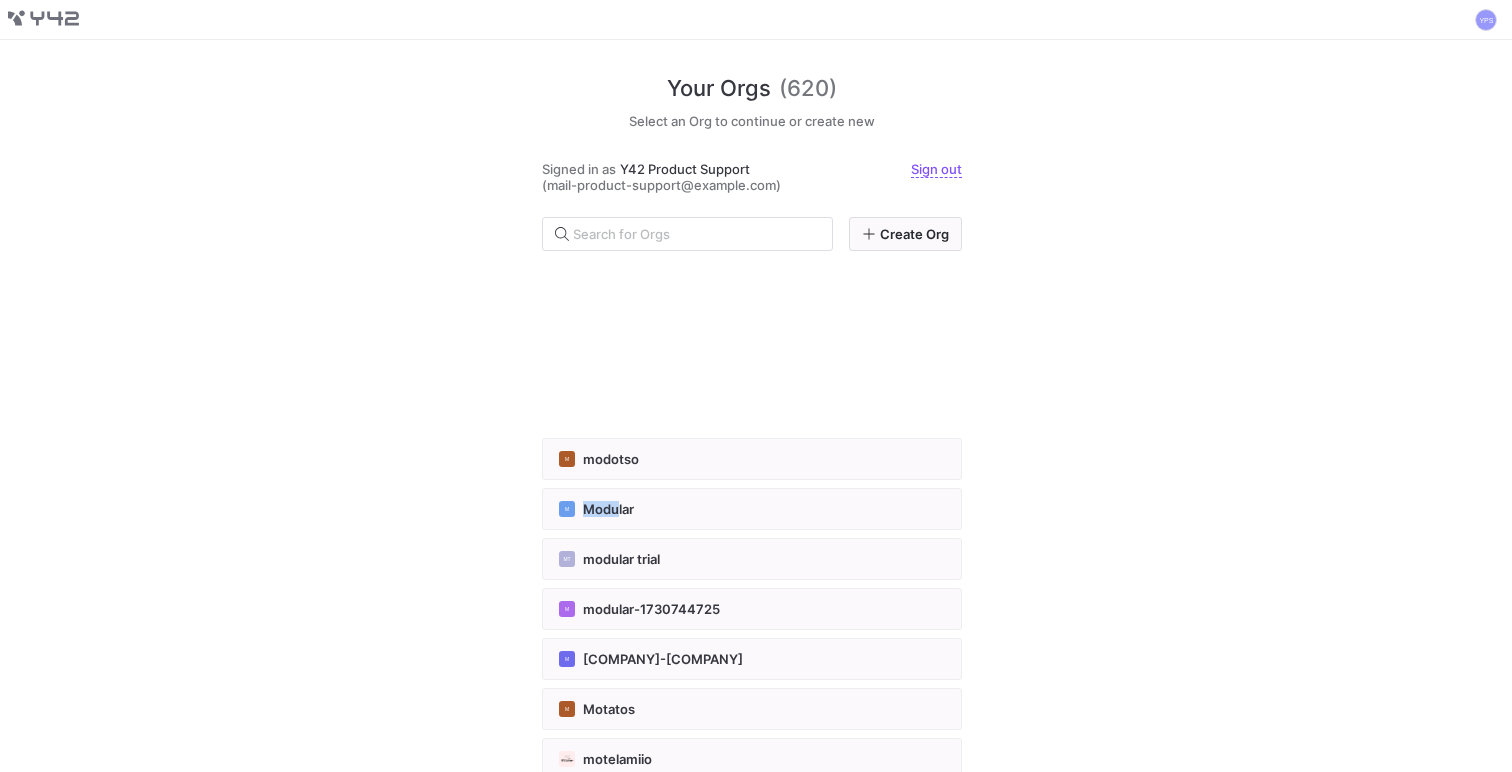 scroll, scrollTop: 2569, scrollLeft: 0, axis: vertical 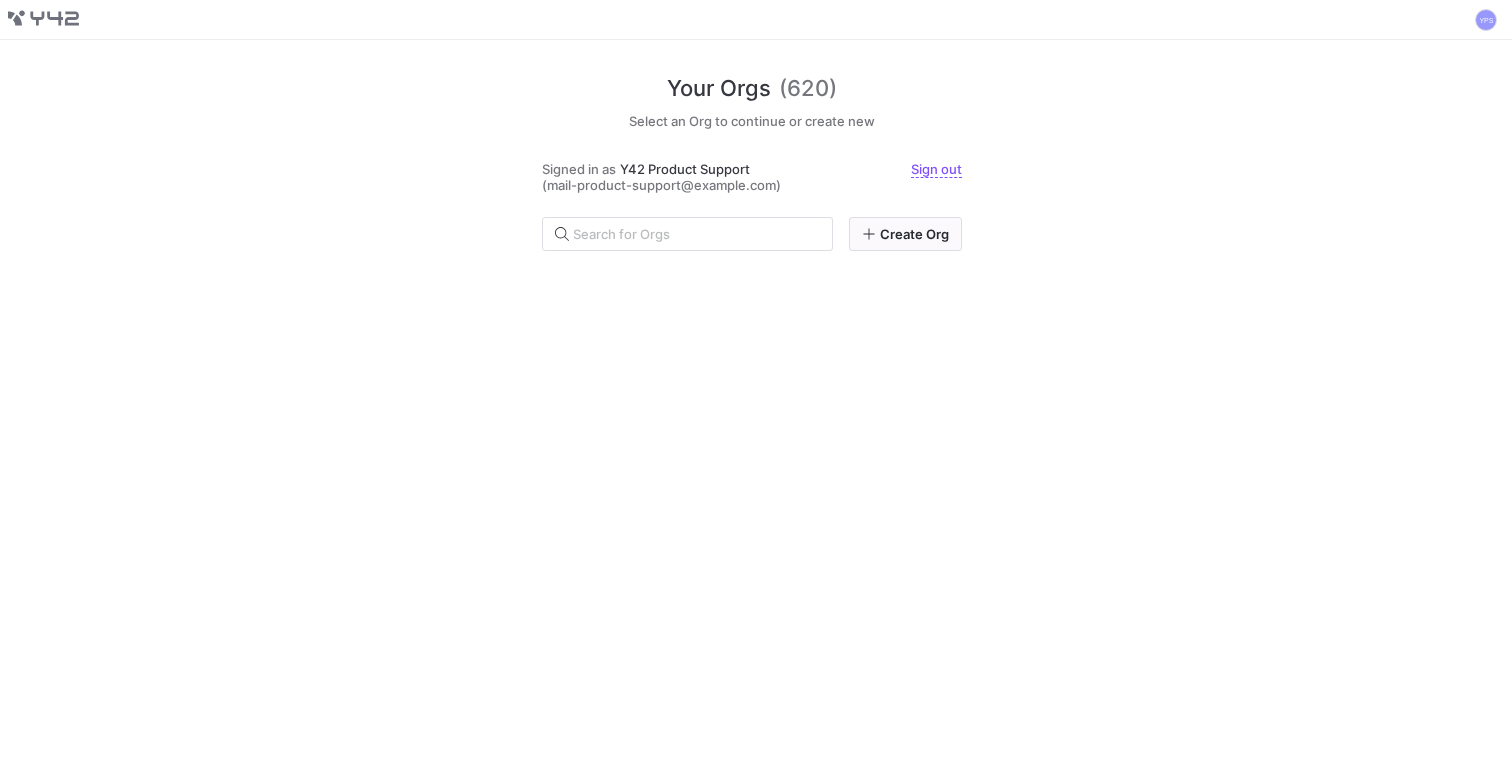 click on "Your Orgs ([NUMBER]) Select an Org to continue or create new Signed in as Y42 Product Support (mail-product-support@example.com) Sign out Create Org 1DG 1A Demo GN 9 9fwr A a-bachu-sandbox A a-luna-sandbox A A2A A aaa A abc A abm-test A abm-test-3 A abmtest2 A Accel AB ACCO Brands A acme A Acme AI Acme, Inc AI Acme, Inc. A Acme123 A Acmewe A Adatis A adskill A Advertace AV Advertace V3 A ahkgroup A akashx A akbar49 AB Aker BP AS Alice Sec A alientex AO Alisas Org AI Amce, Inc A Amplify A analytics A ancewa A anlytic ATO another test org A APG A apple A aqwef A argentfinancial A Arsalan A asciibinder A assa ATA Athlete to Athlete Atomico A avashost A AWS A aytm A aytm-test BTP Ba Thien Playground B batchtests Bauer SEO Group BTC Behind the C B Better B bhima B BidX BAS Blossoms and Springs BG Blueforte Gmbh B bodedono B bonghee B booijanalytics B Boring B botswork B boyaga B brenolabs B B CW" at bounding box center [756, 406] 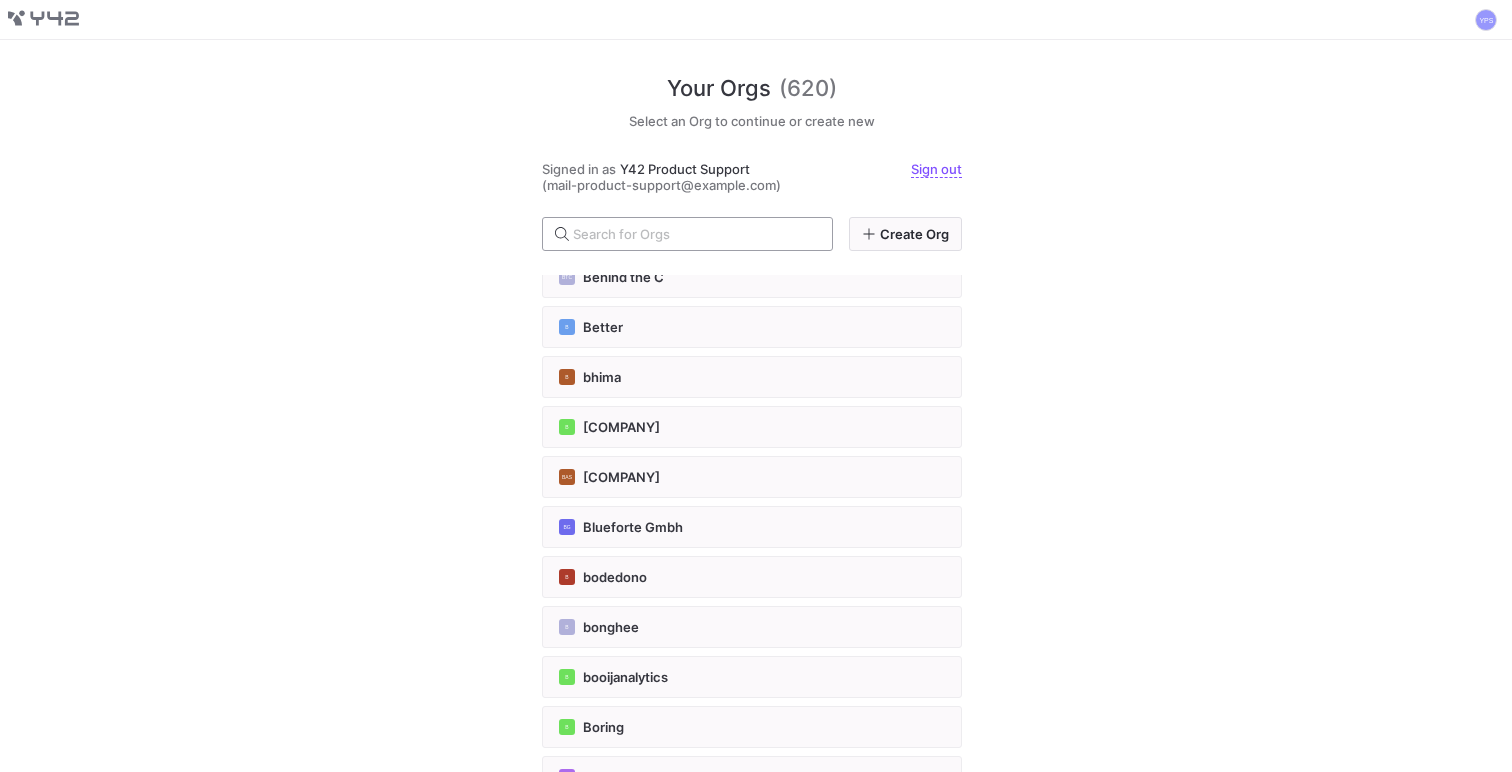 click at bounding box center [694, 234] 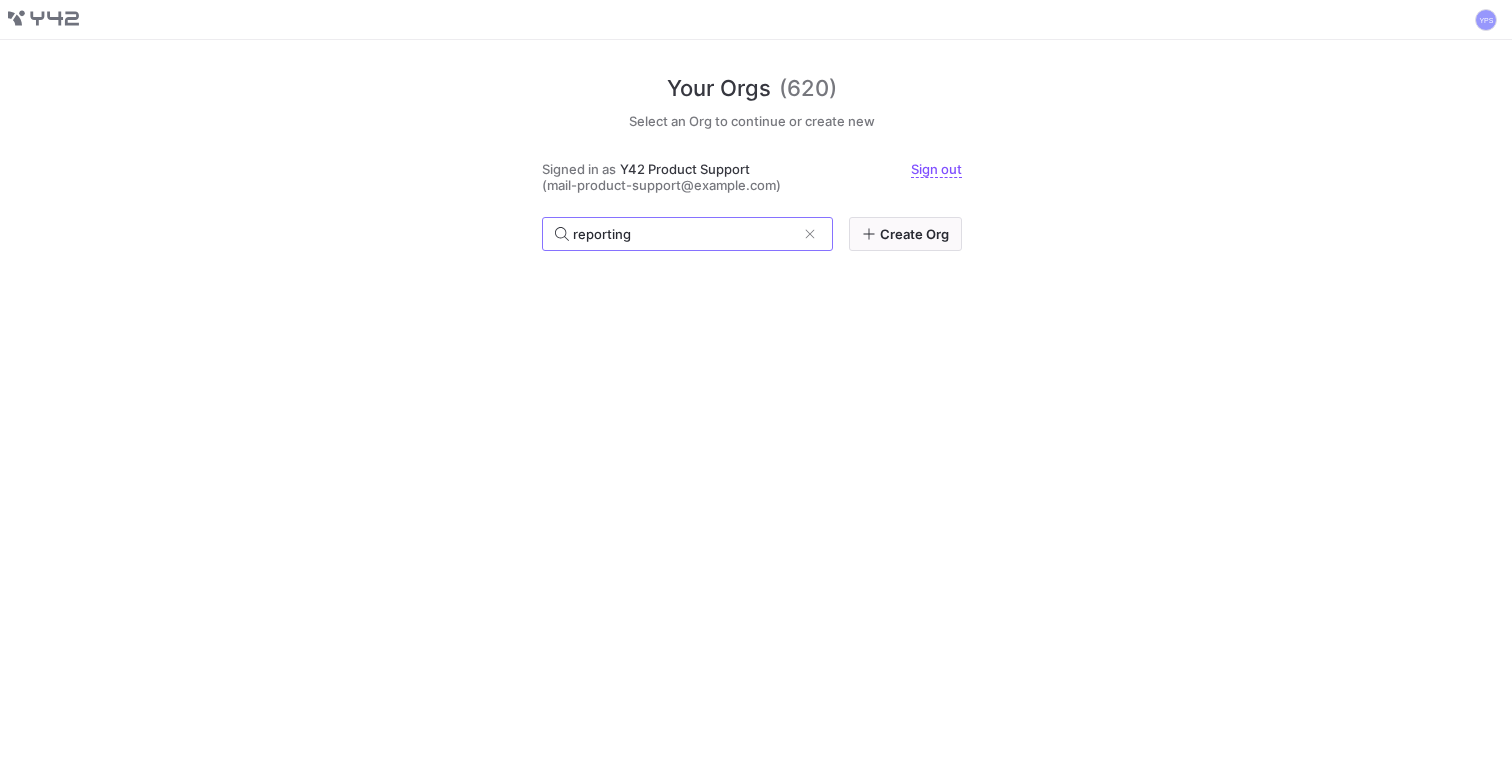scroll, scrollTop: 1672, scrollLeft: 0, axis: vertical 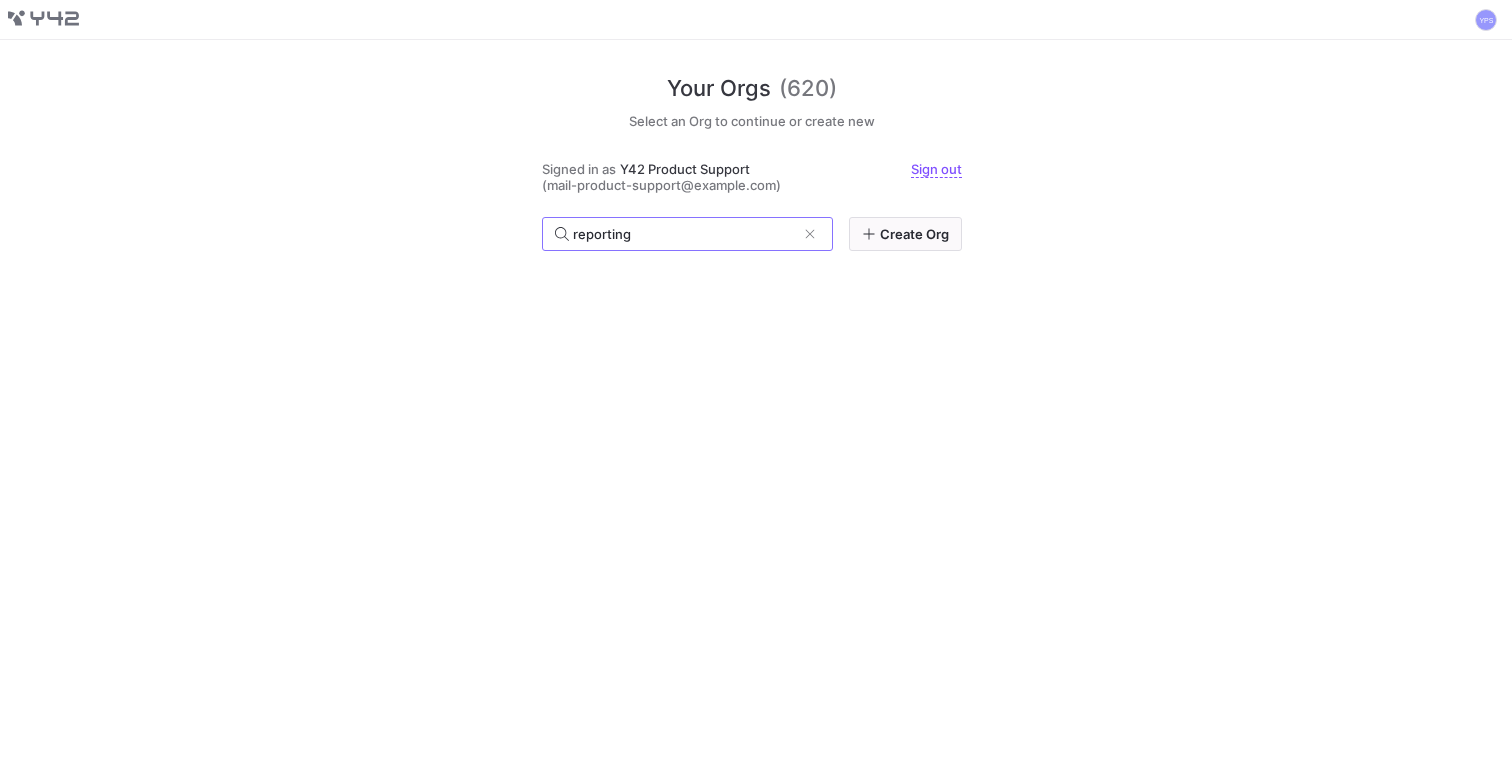 type on "reporting" 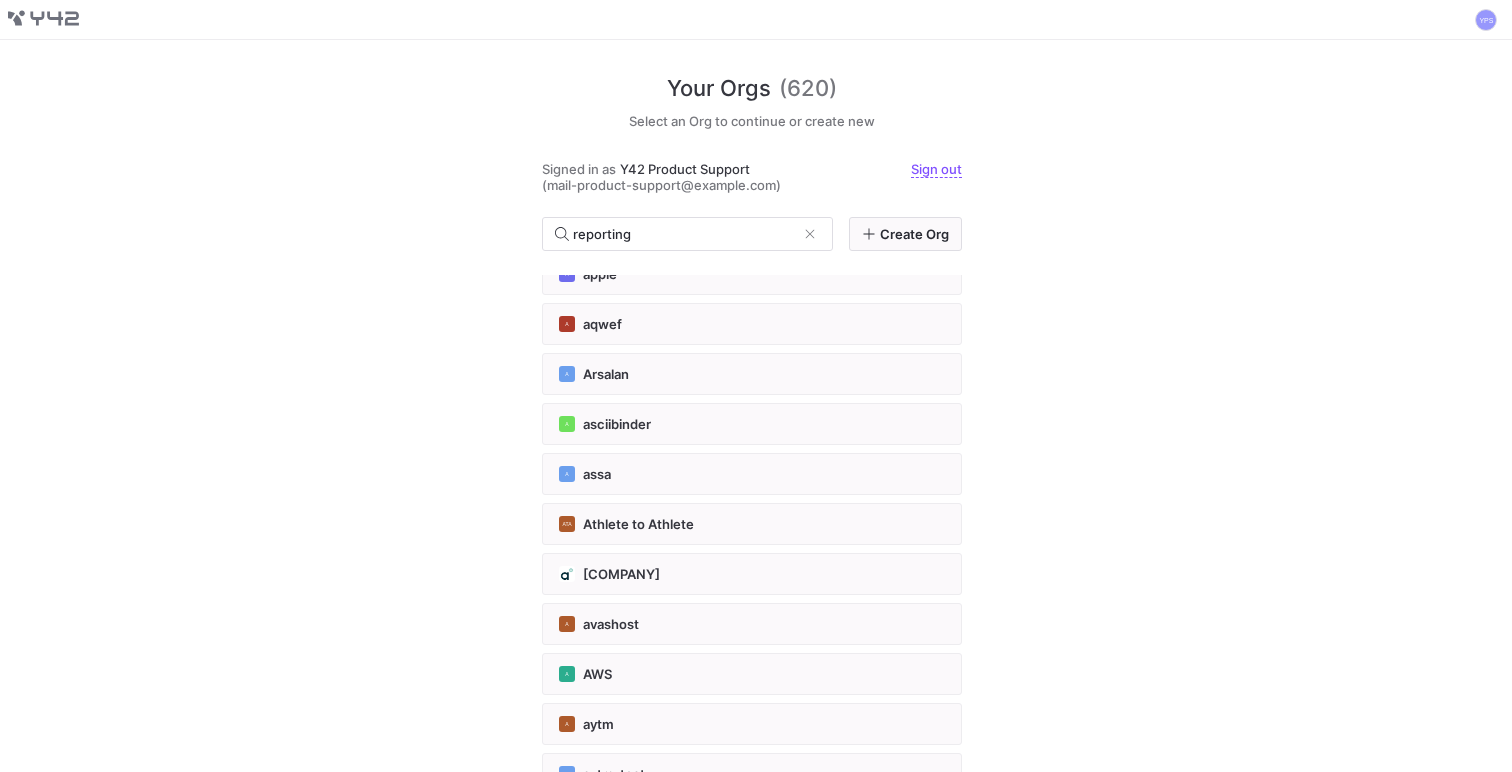 scroll, scrollTop: 0, scrollLeft: 0, axis: both 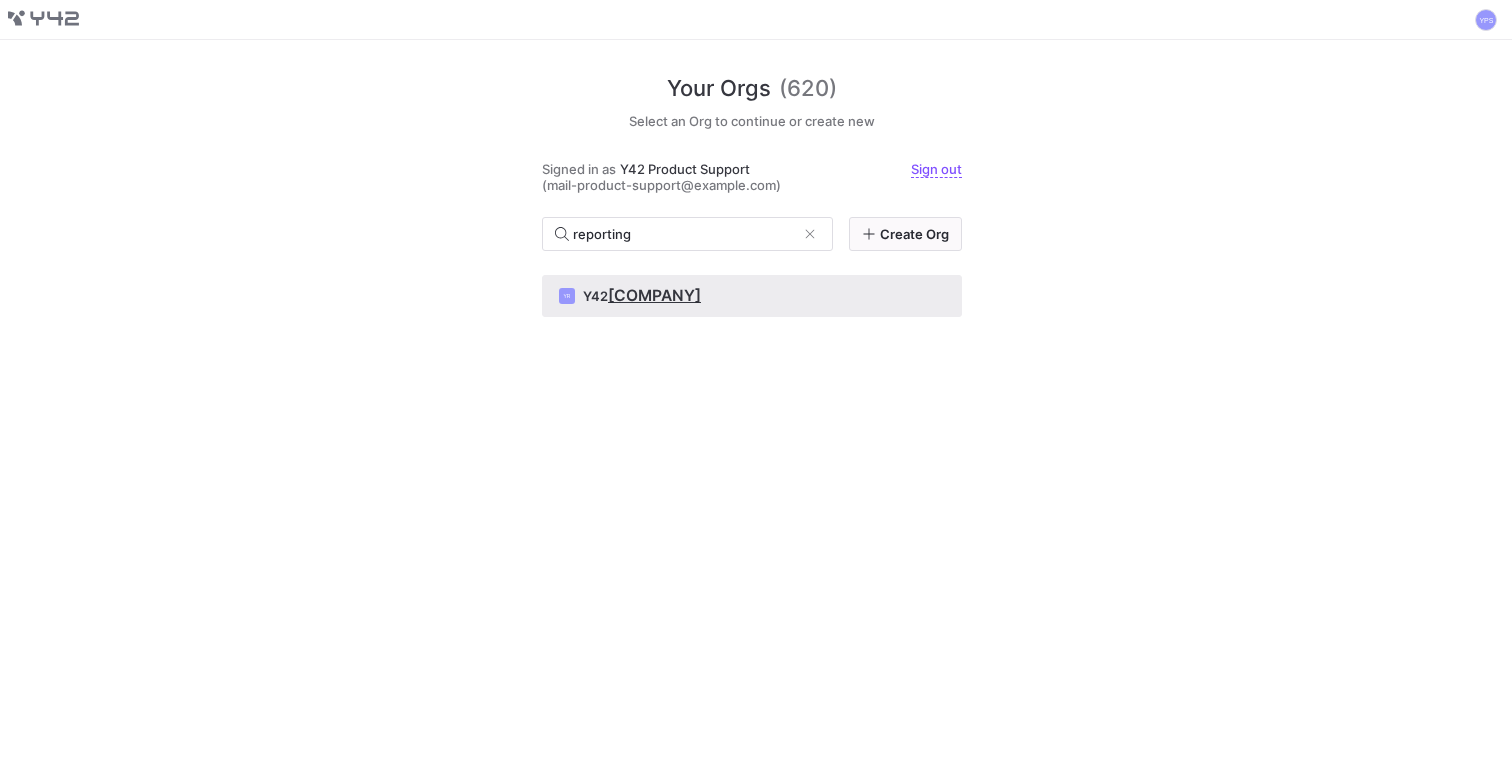 click on "YR Y42 [COMPANY]" at bounding box center [752, 296] 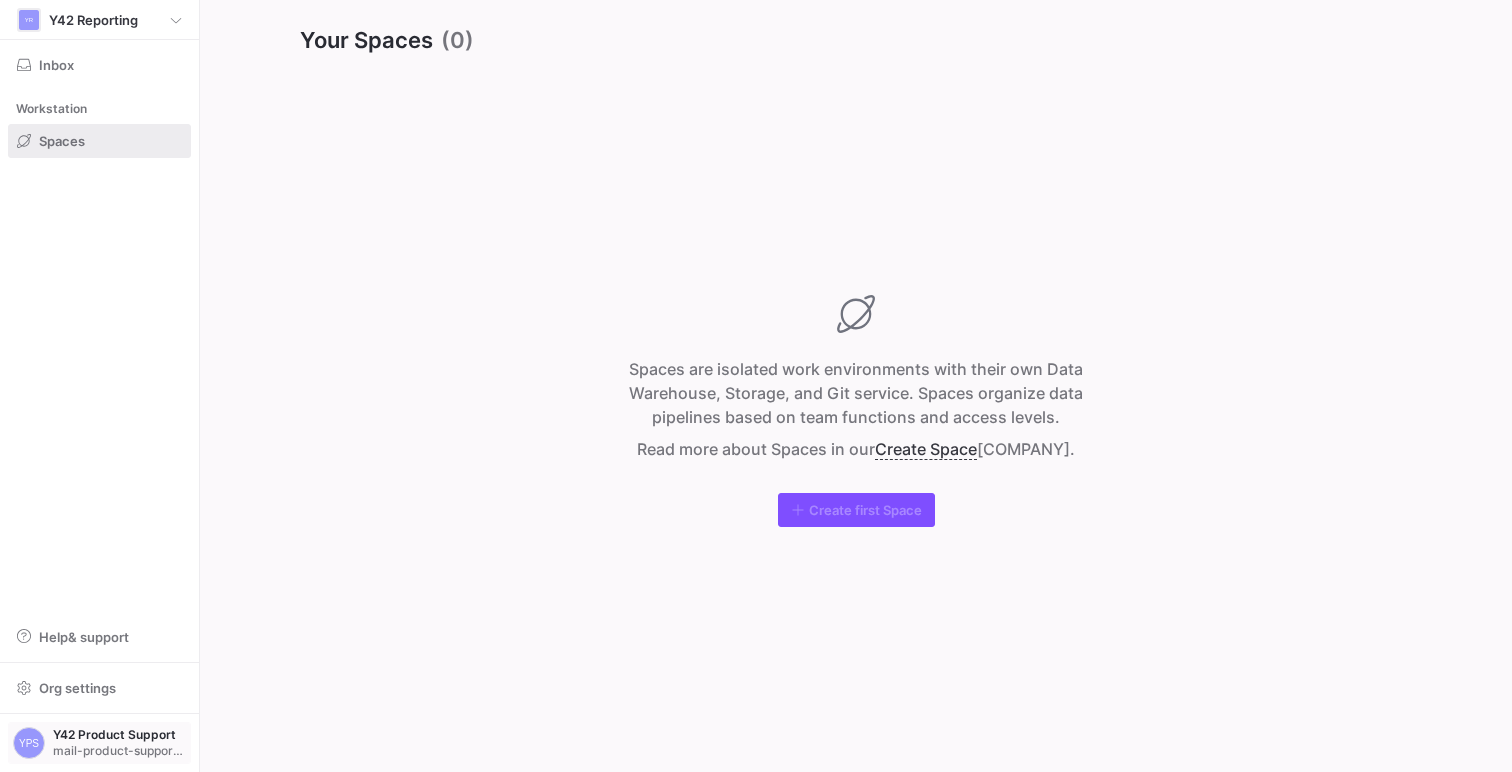 click on "Y42 Product Support" at bounding box center [119, 735] 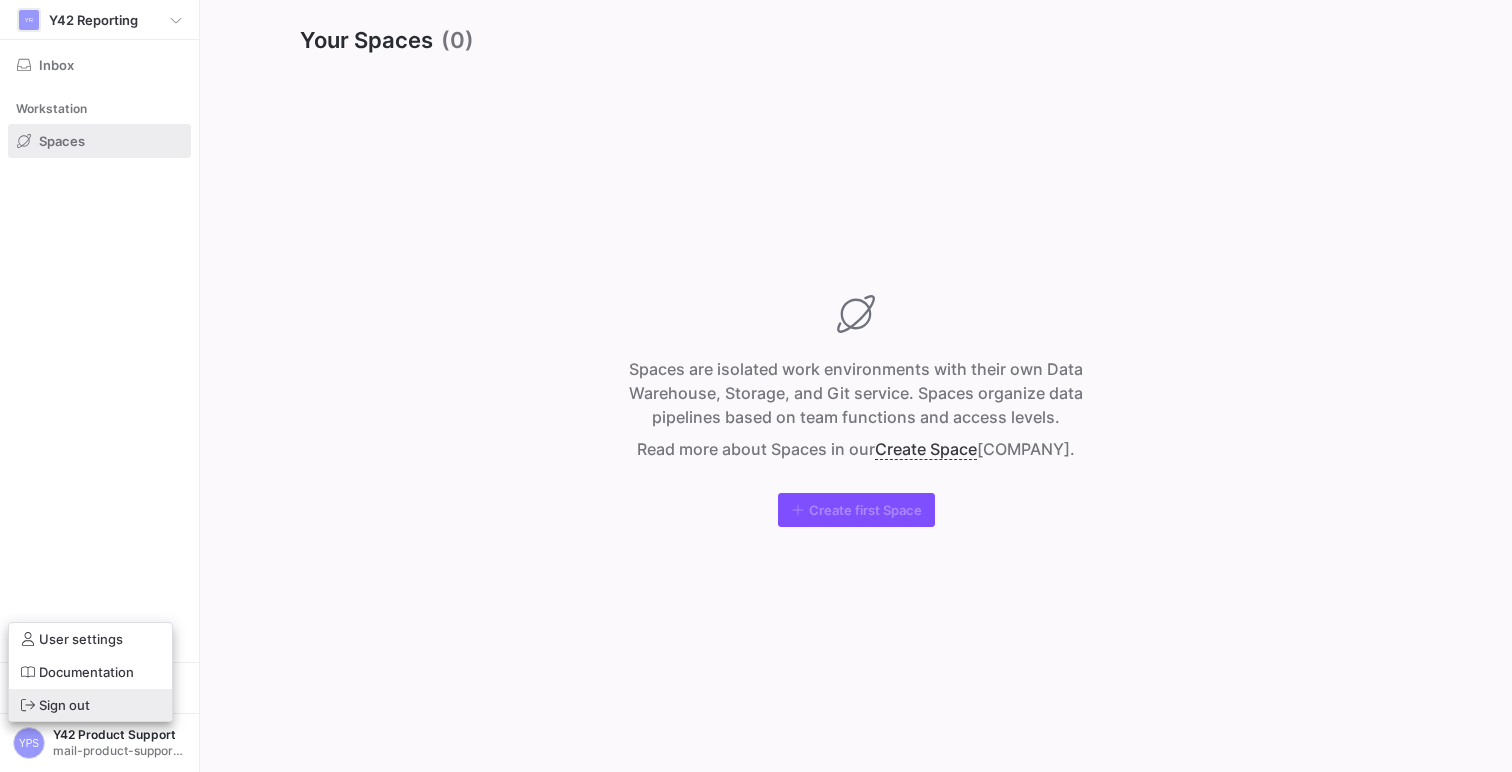 click on "Sign out" at bounding box center [90, 705] 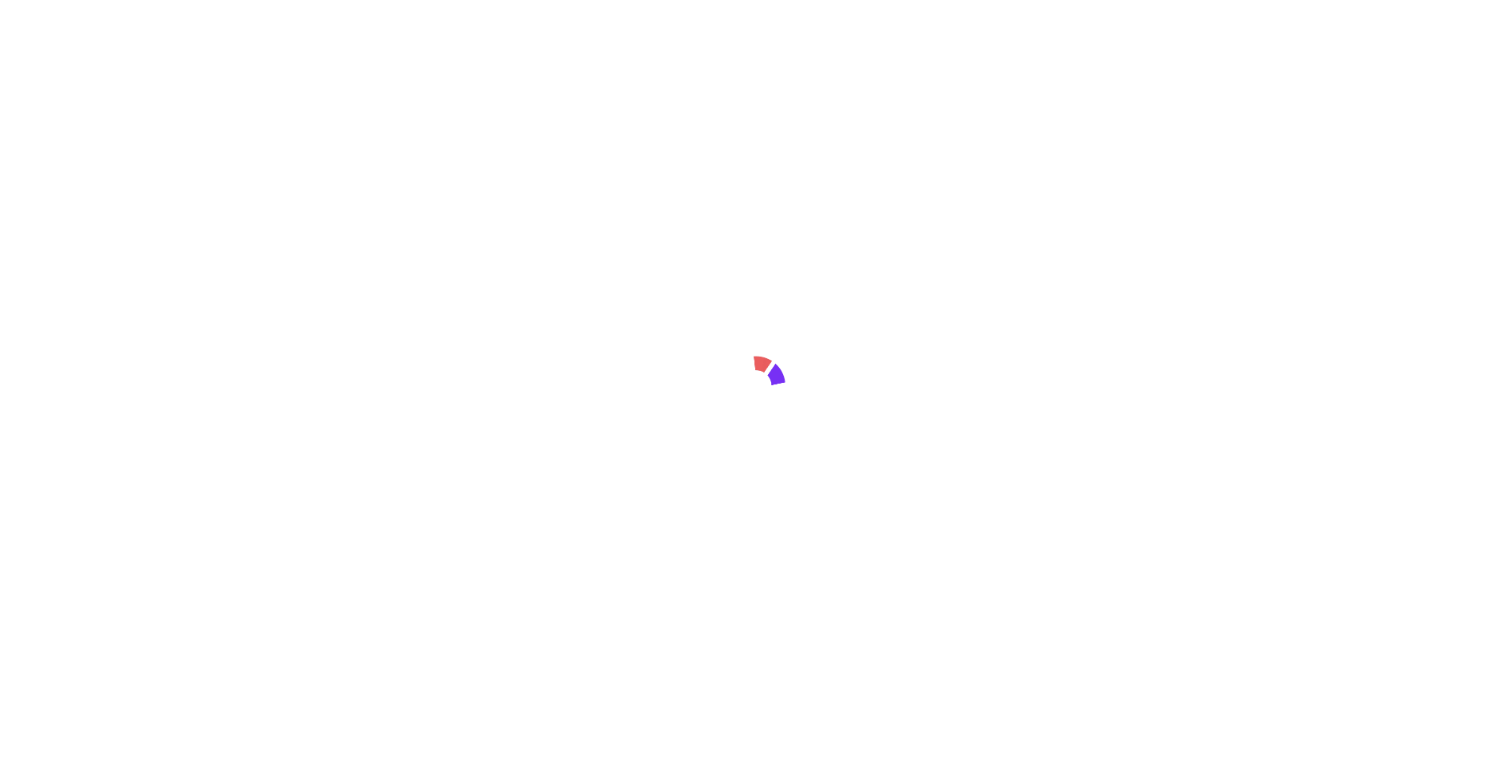 scroll, scrollTop: 0, scrollLeft: 0, axis: both 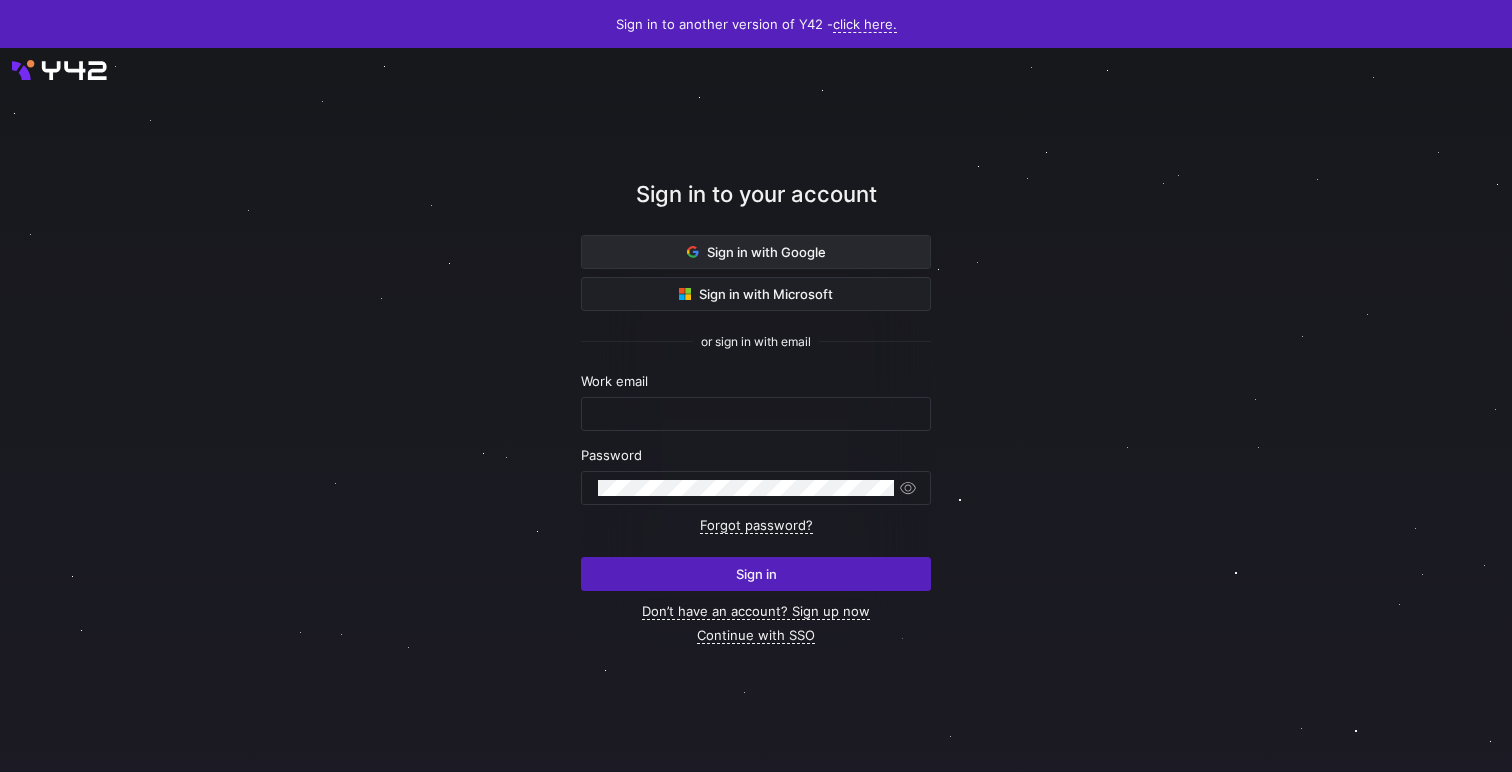 click on "Sign in with Google" at bounding box center [756, 252] 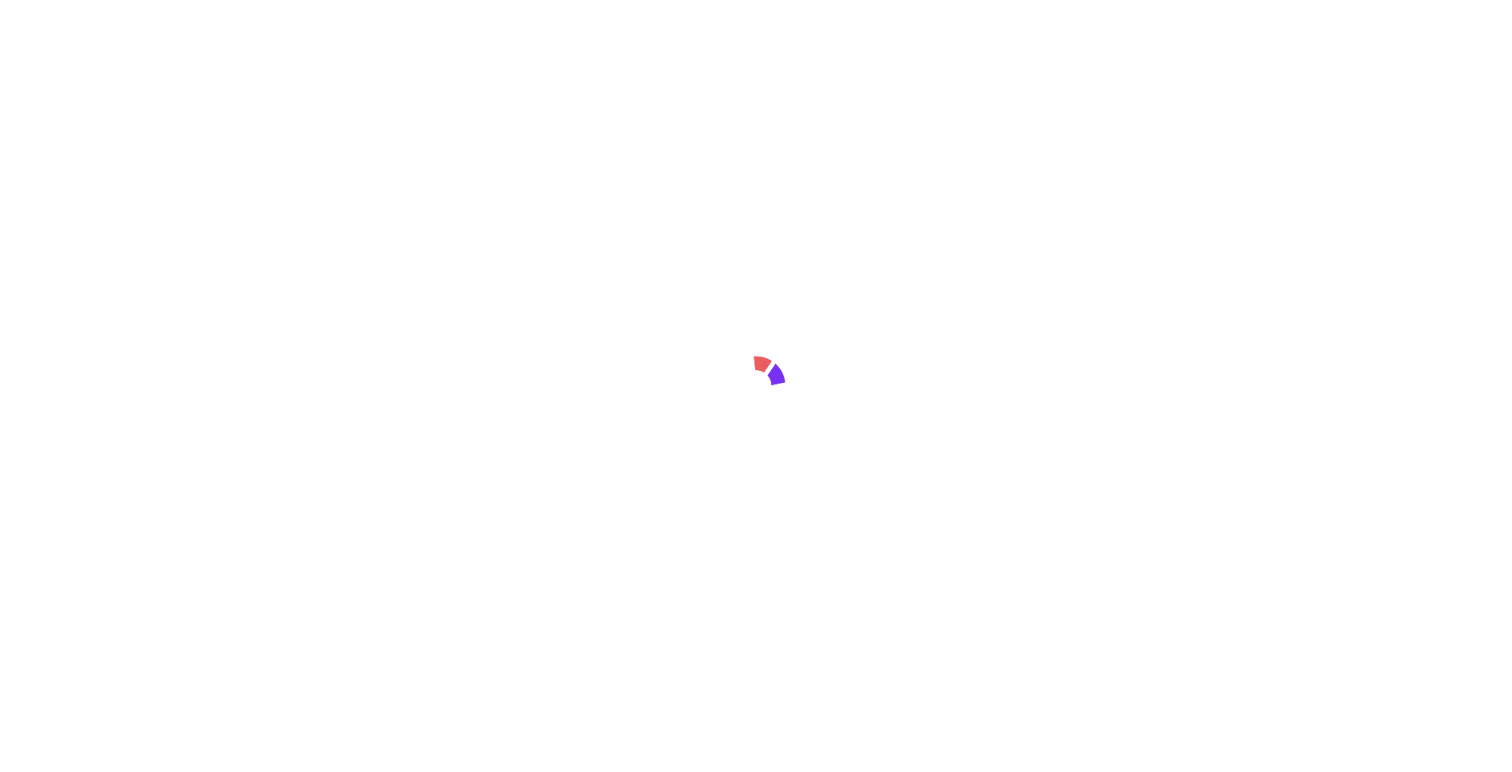 scroll, scrollTop: 0, scrollLeft: 0, axis: both 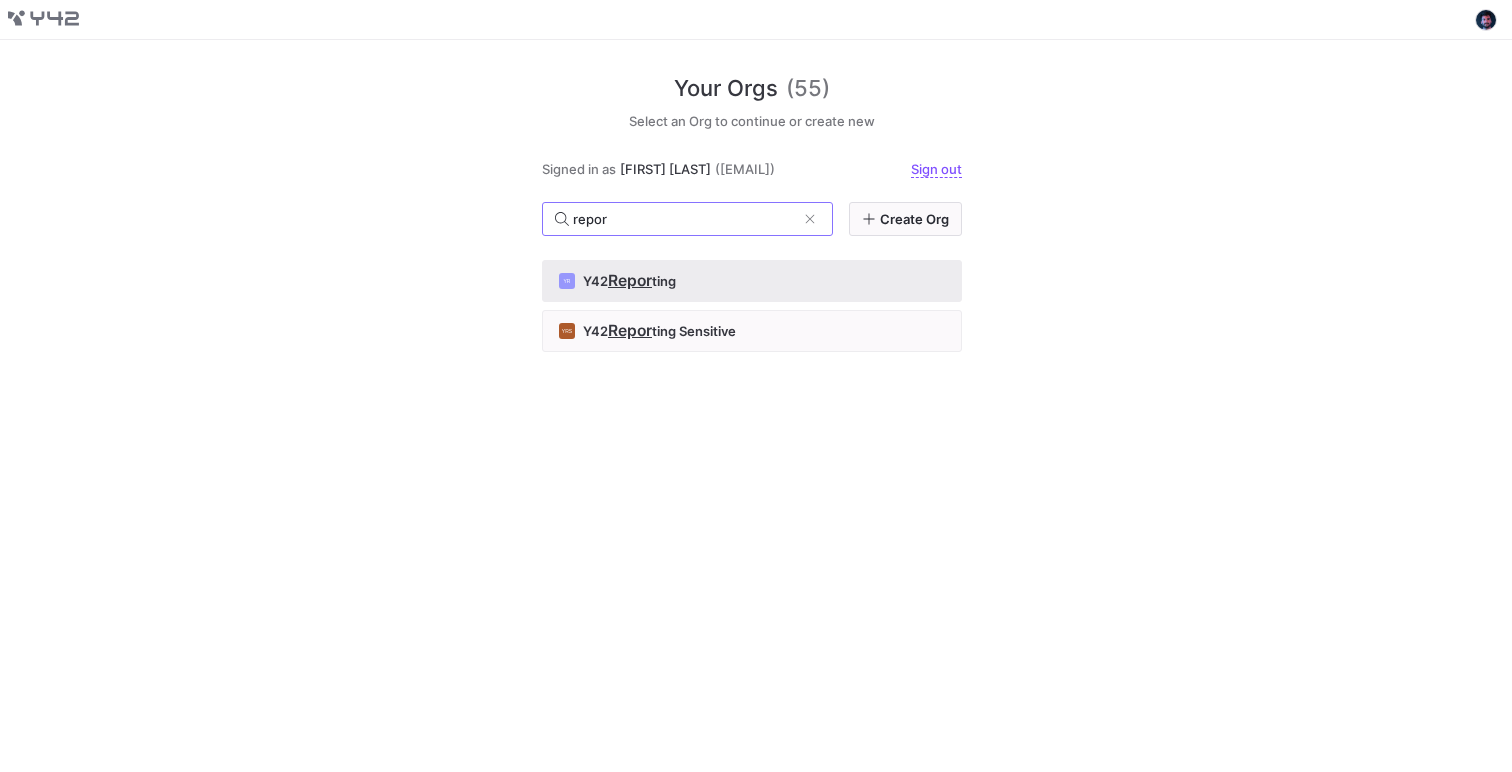 type on "repor" 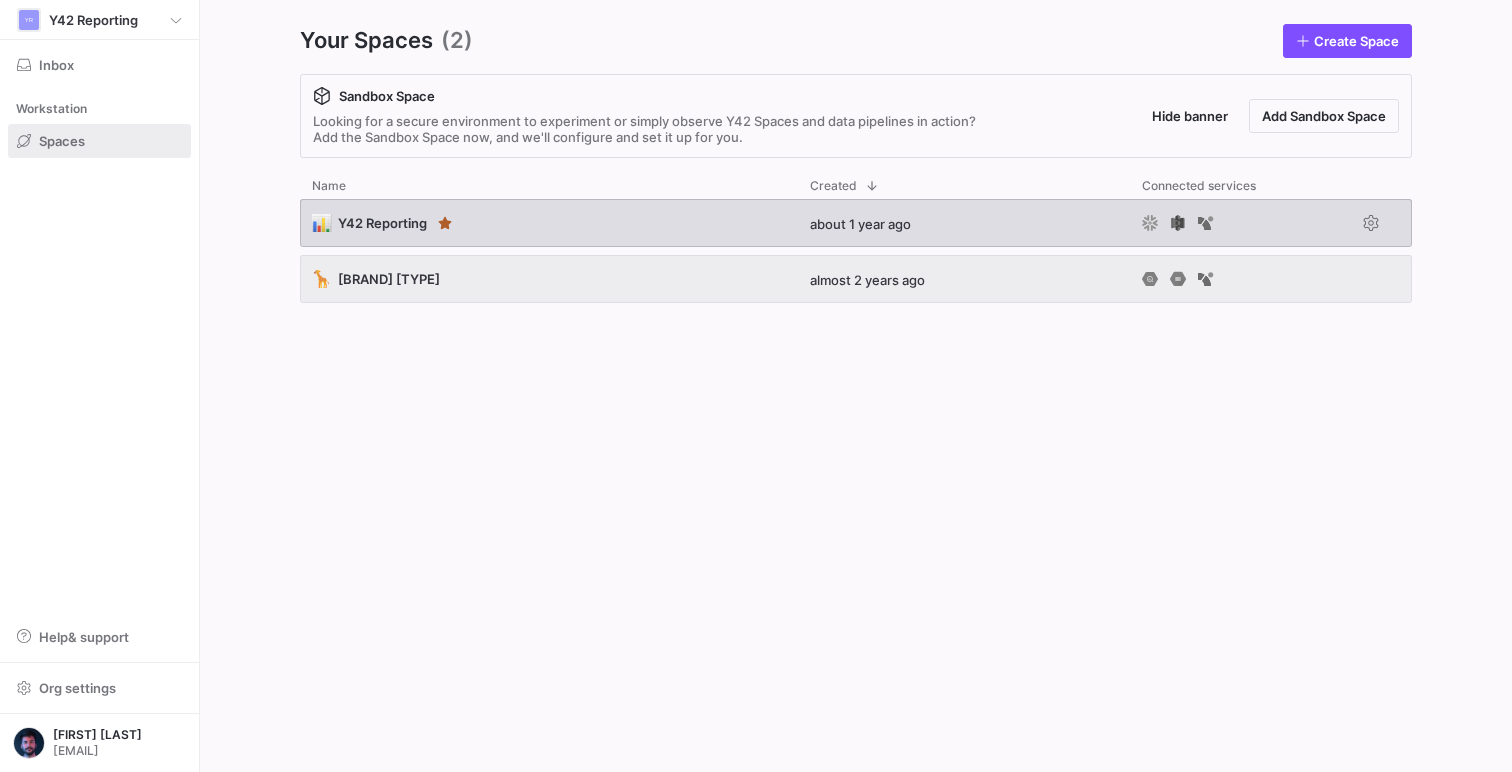 click on "📊  Y42 Reporting" at bounding box center (549, 223) 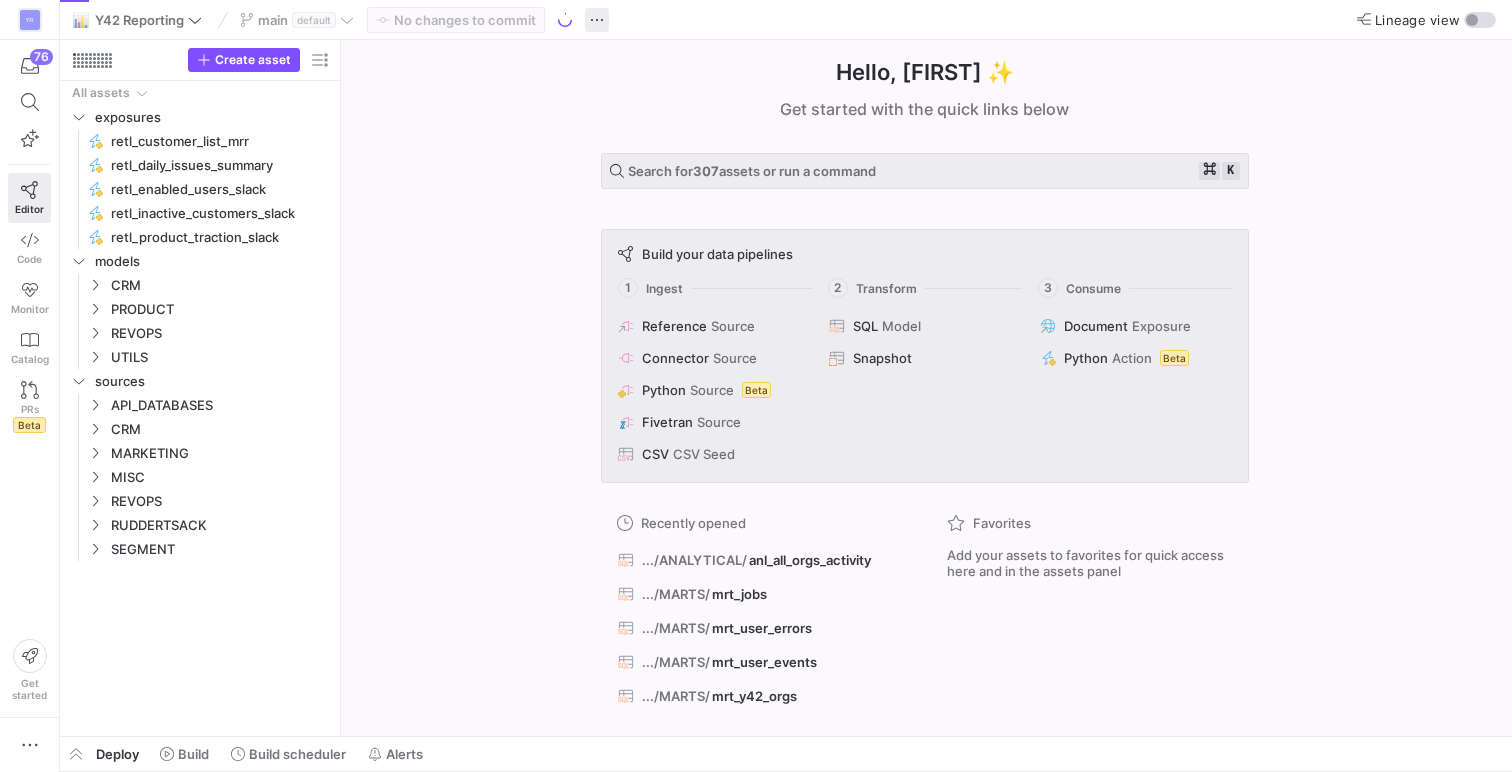 click at bounding box center (597, 20) 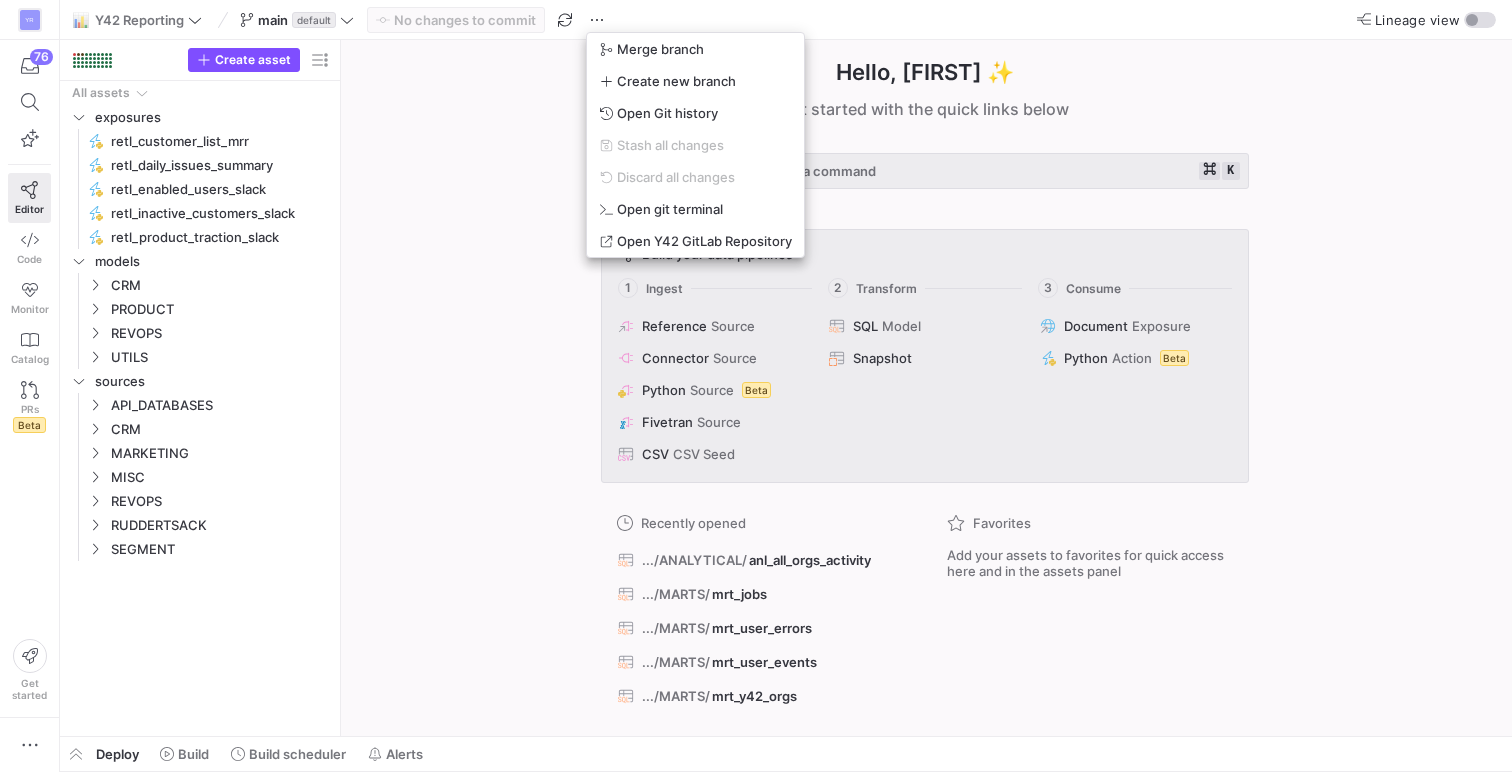 click at bounding box center (756, 386) 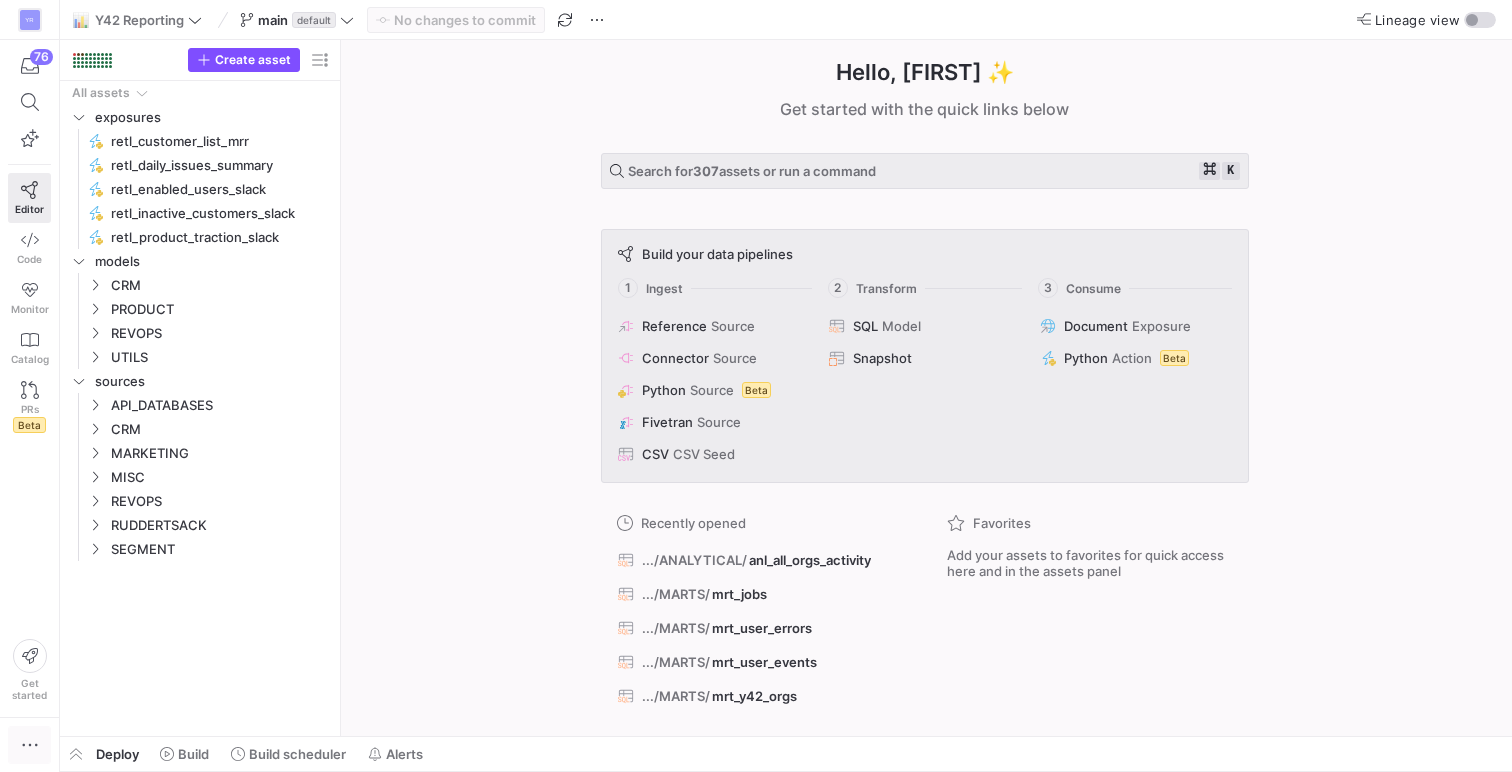 click at bounding box center (30, 745) 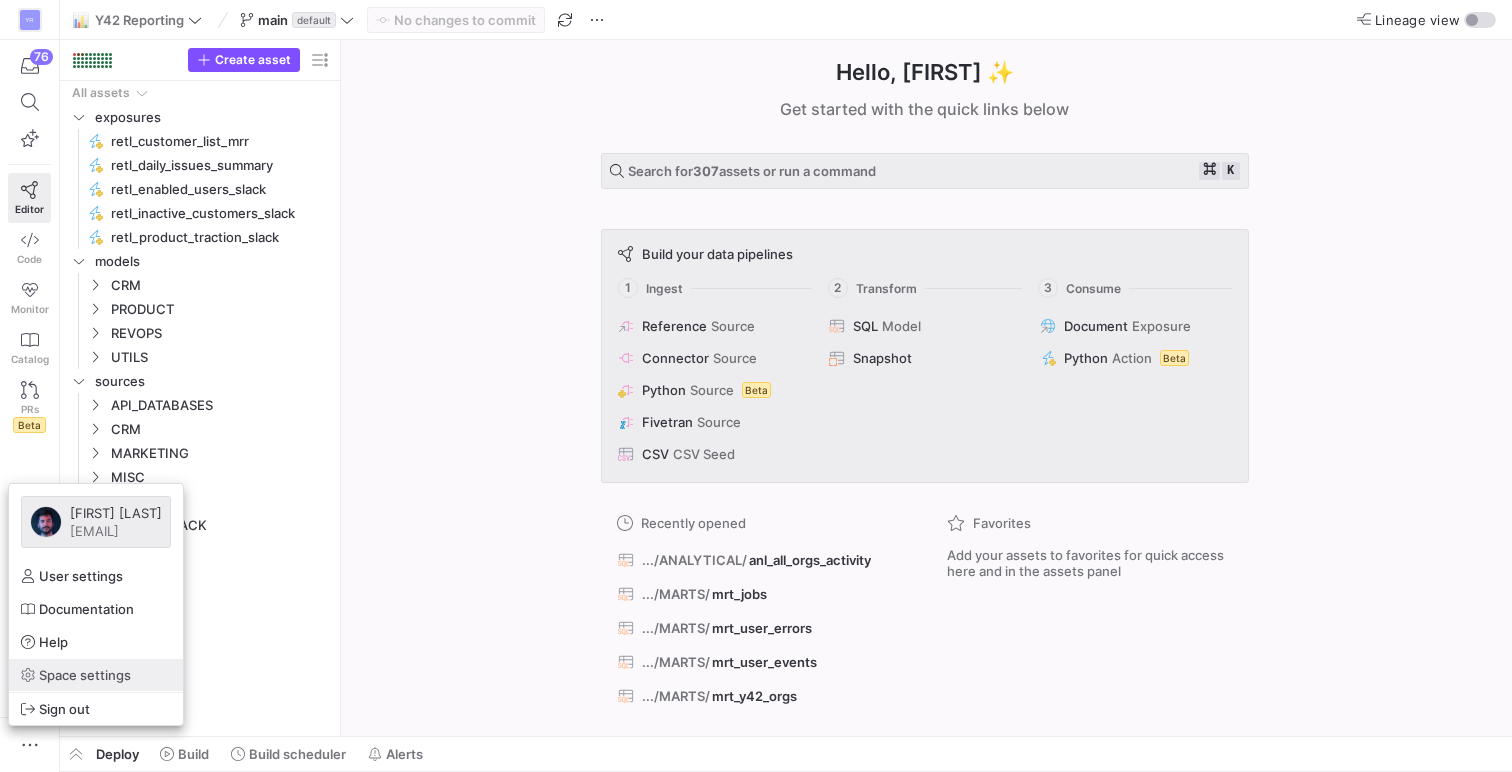 click on "Space settings" at bounding box center (85, 675) 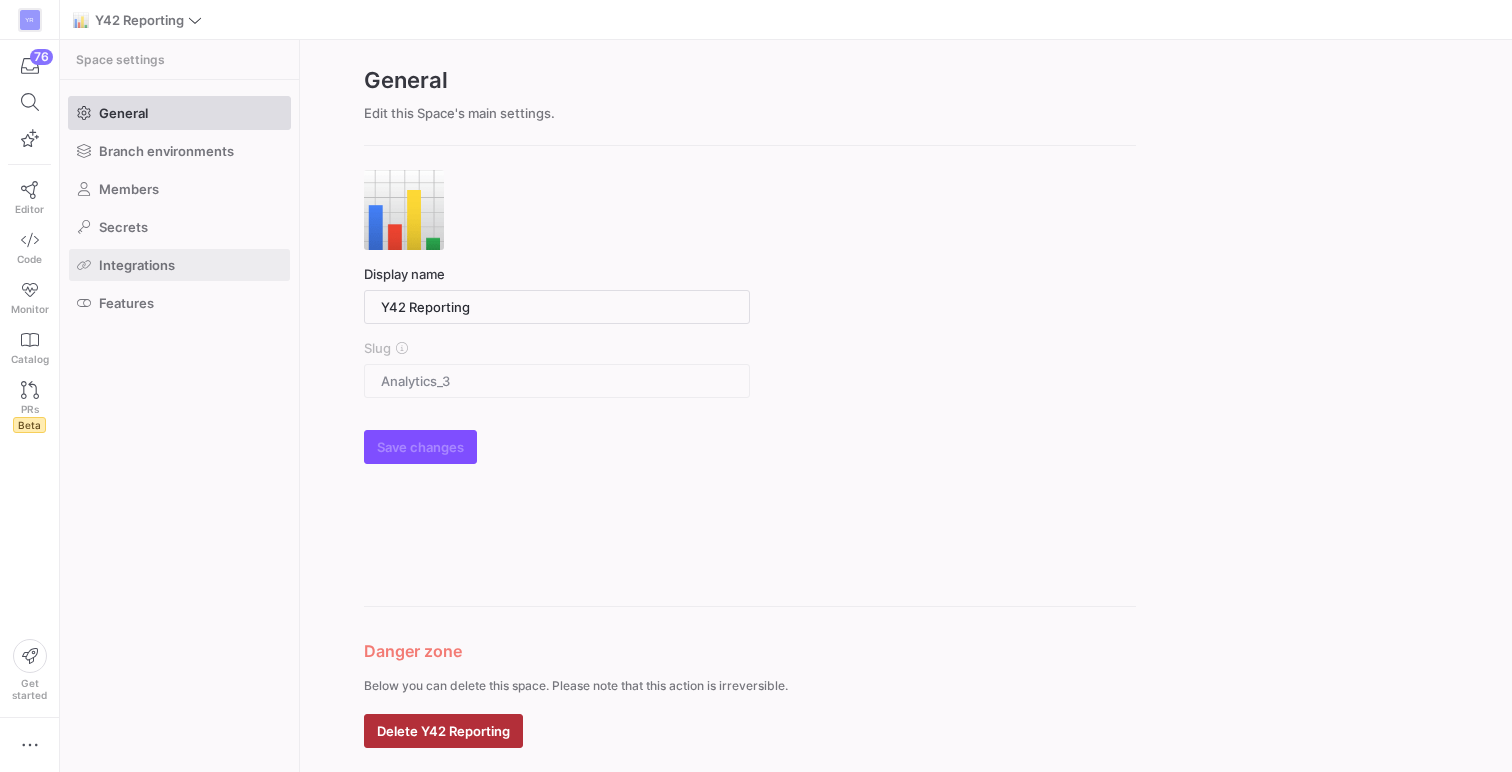click on "Integrations" at bounding box center [137, 265] 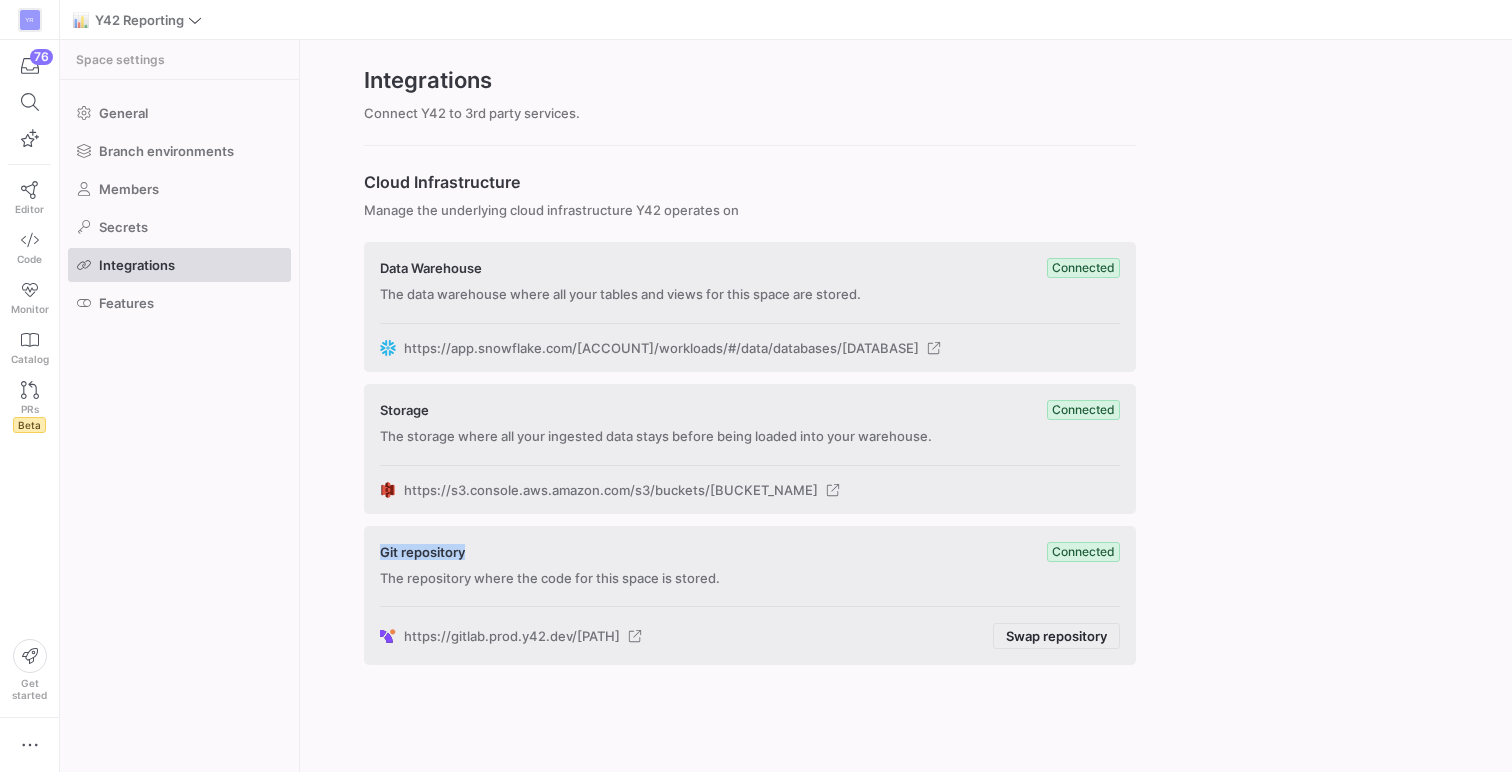 drag, startPoint x: 474, startPoint y: 545, endPoint x: 377, endPoint y: 546, distance: 97.00516 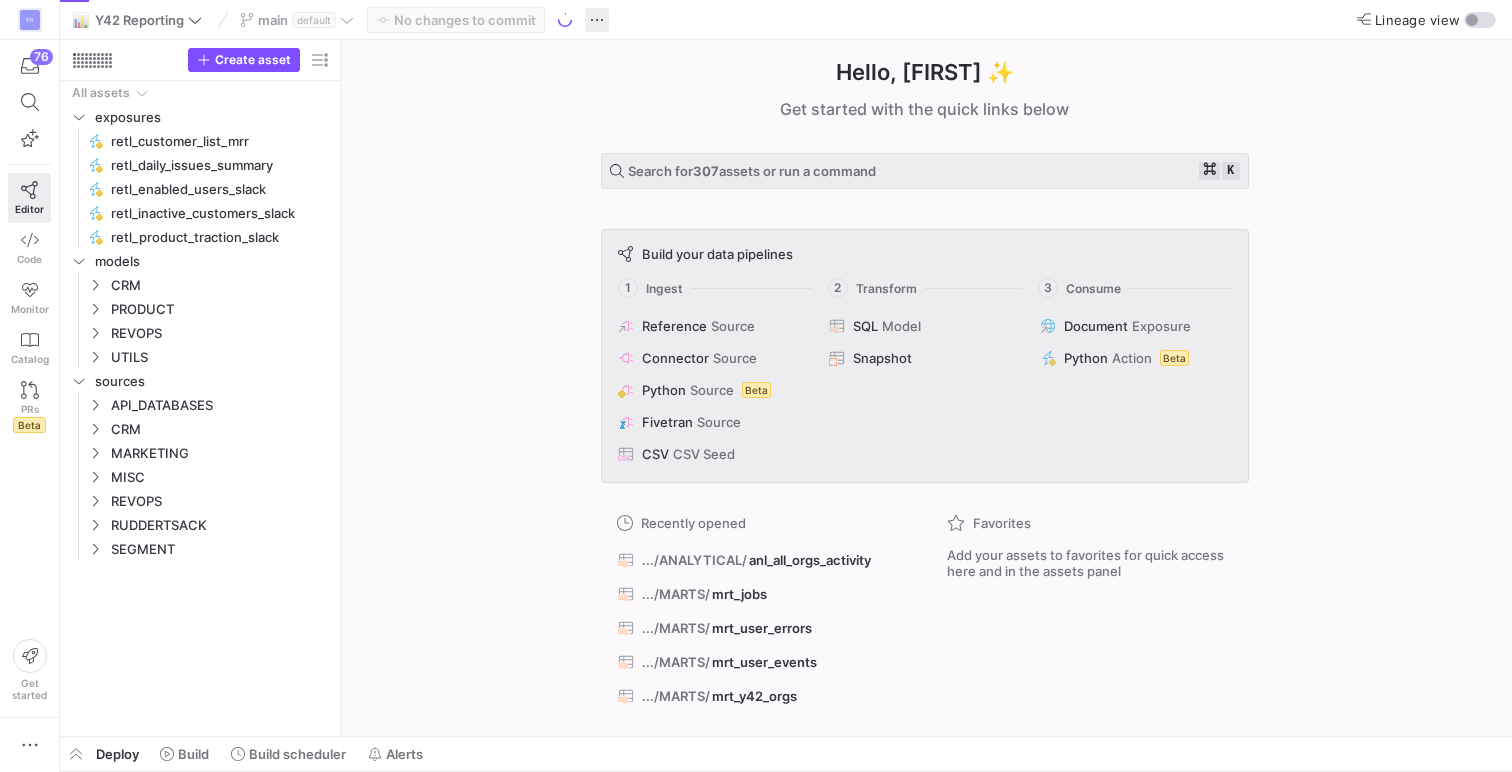 click at bounding box center [597, 20] 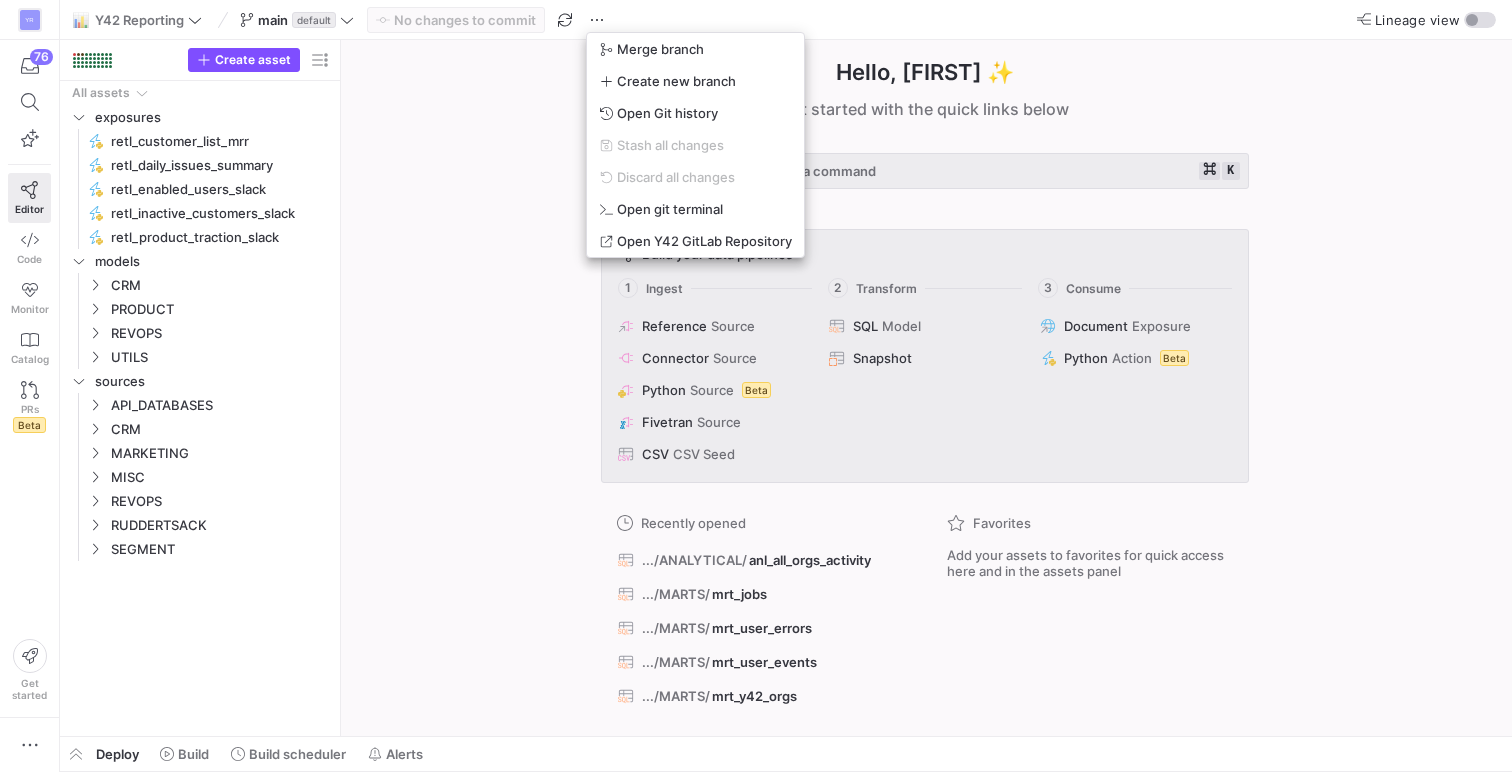 type 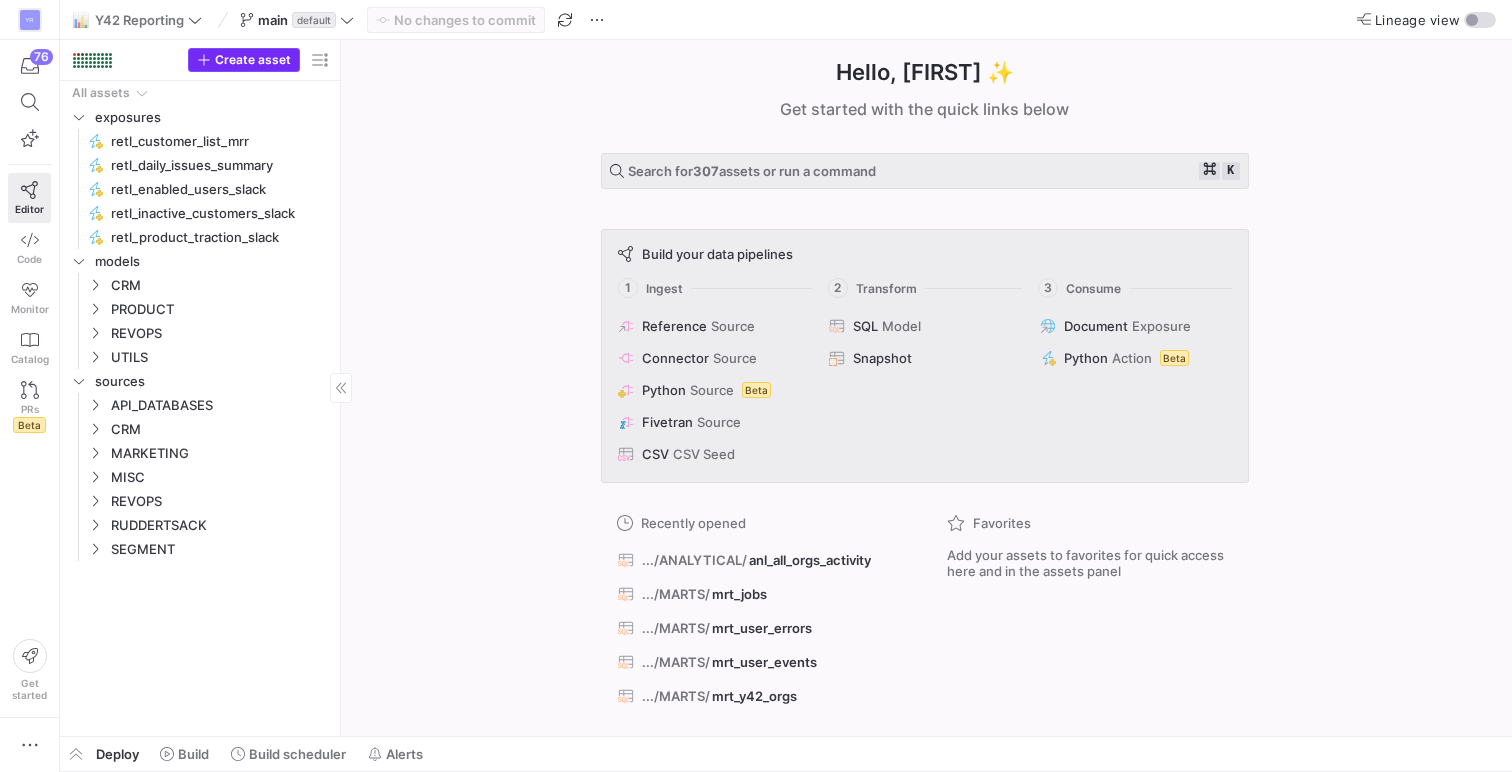click on "Create asset" at bounding box center [253, 60] 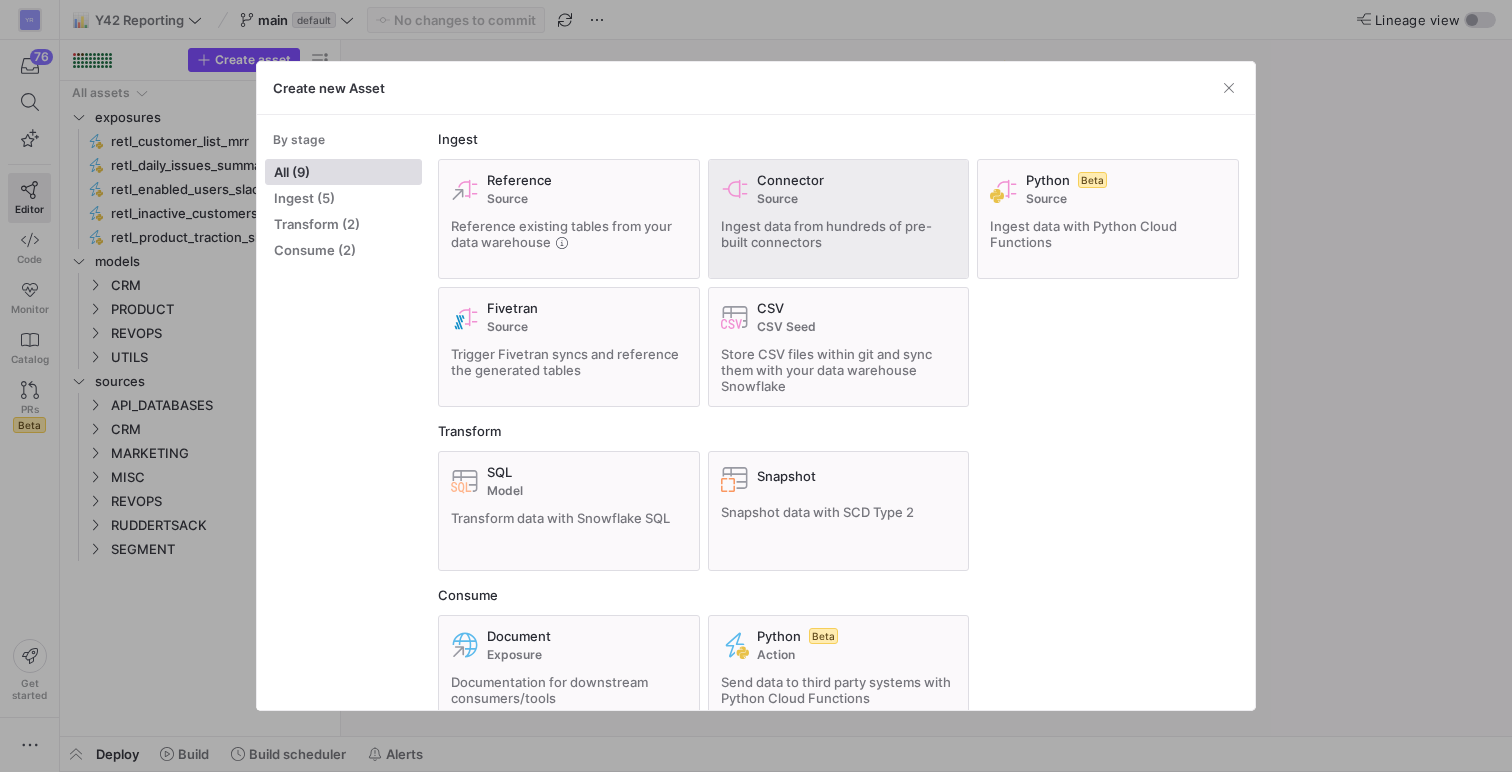 click on "Ingest data from hundreds of pre-built connectors" at bounding box center [826, 234] 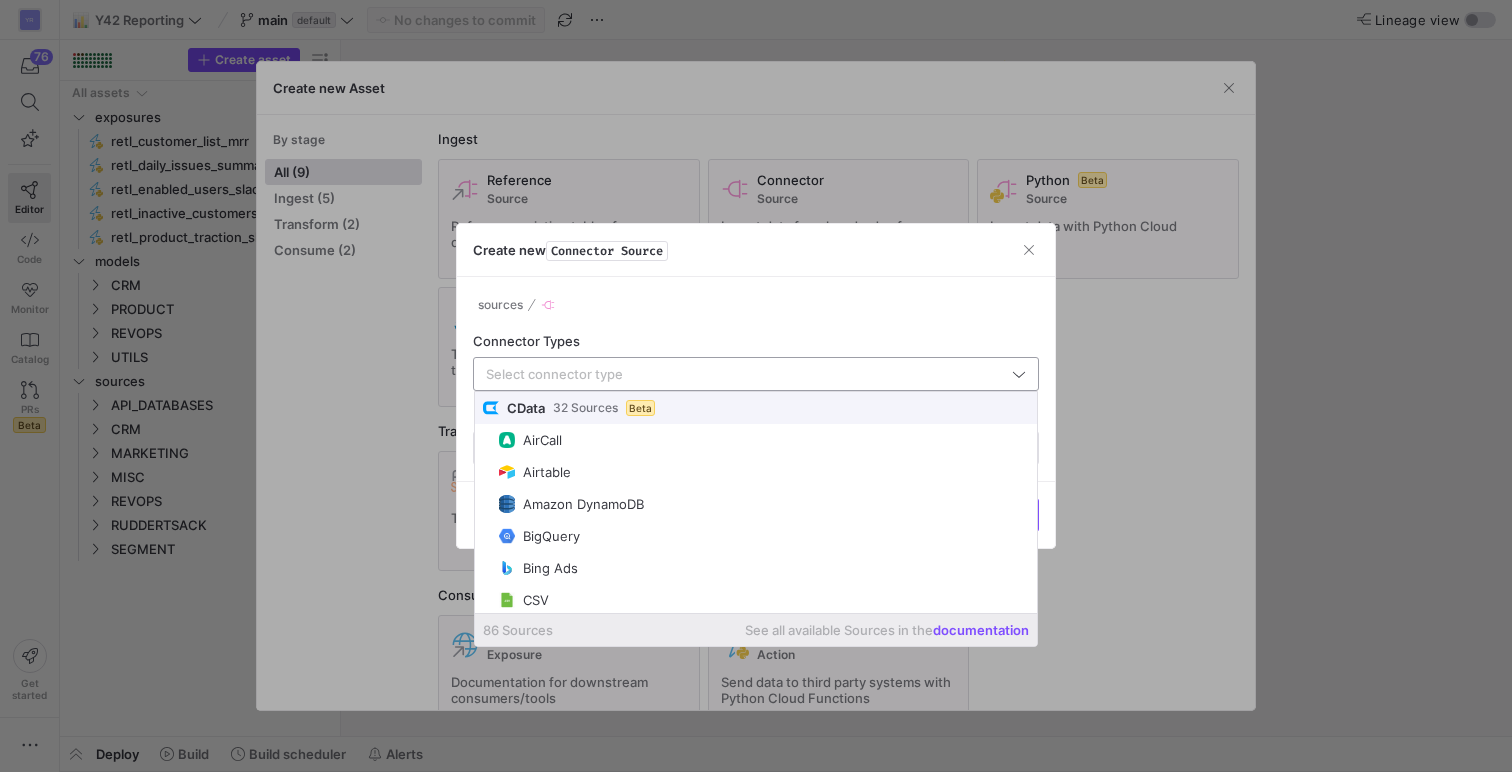 click at bounding box center (747, 374) 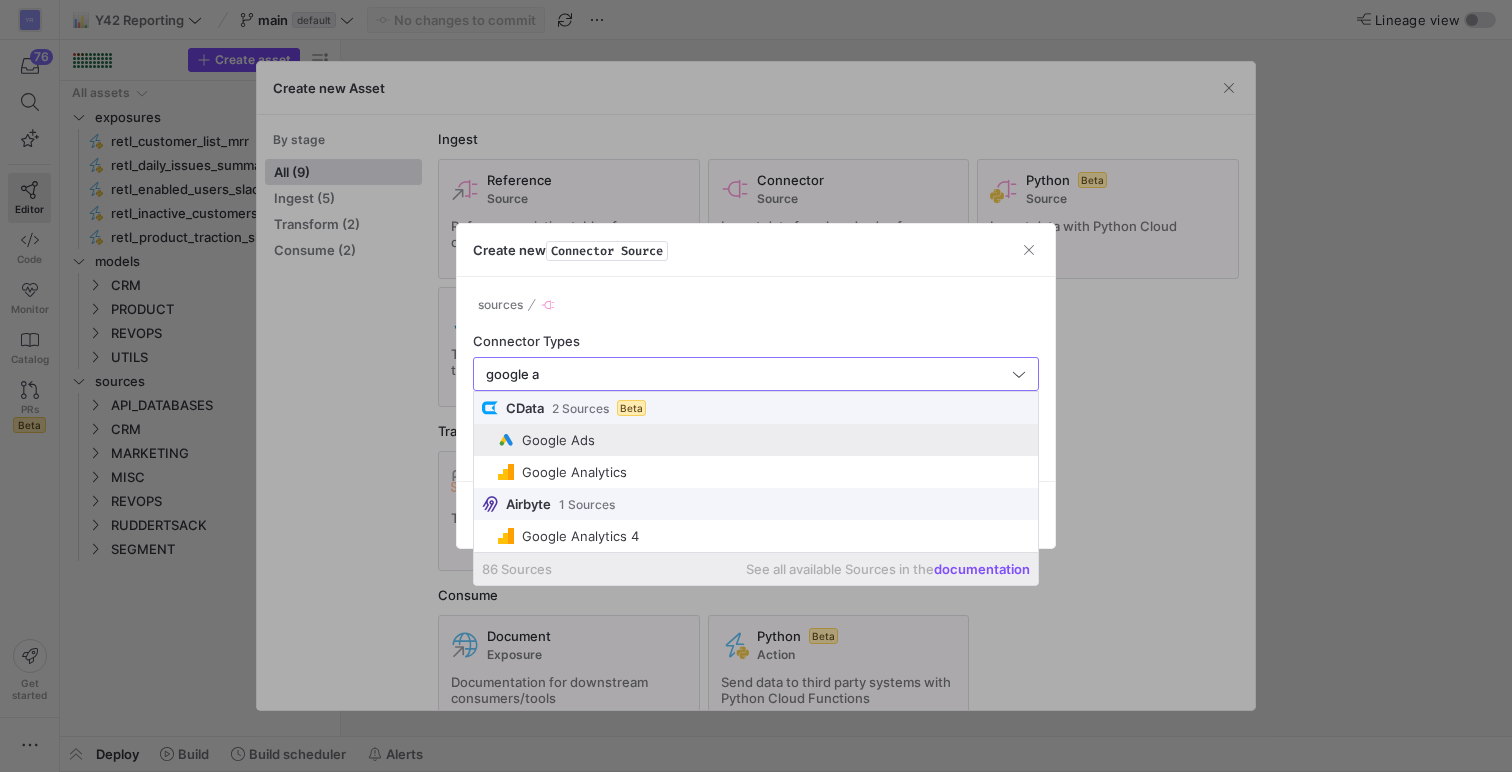 scroll, scrollTop: 0, scrollLeft: 0, axis: both 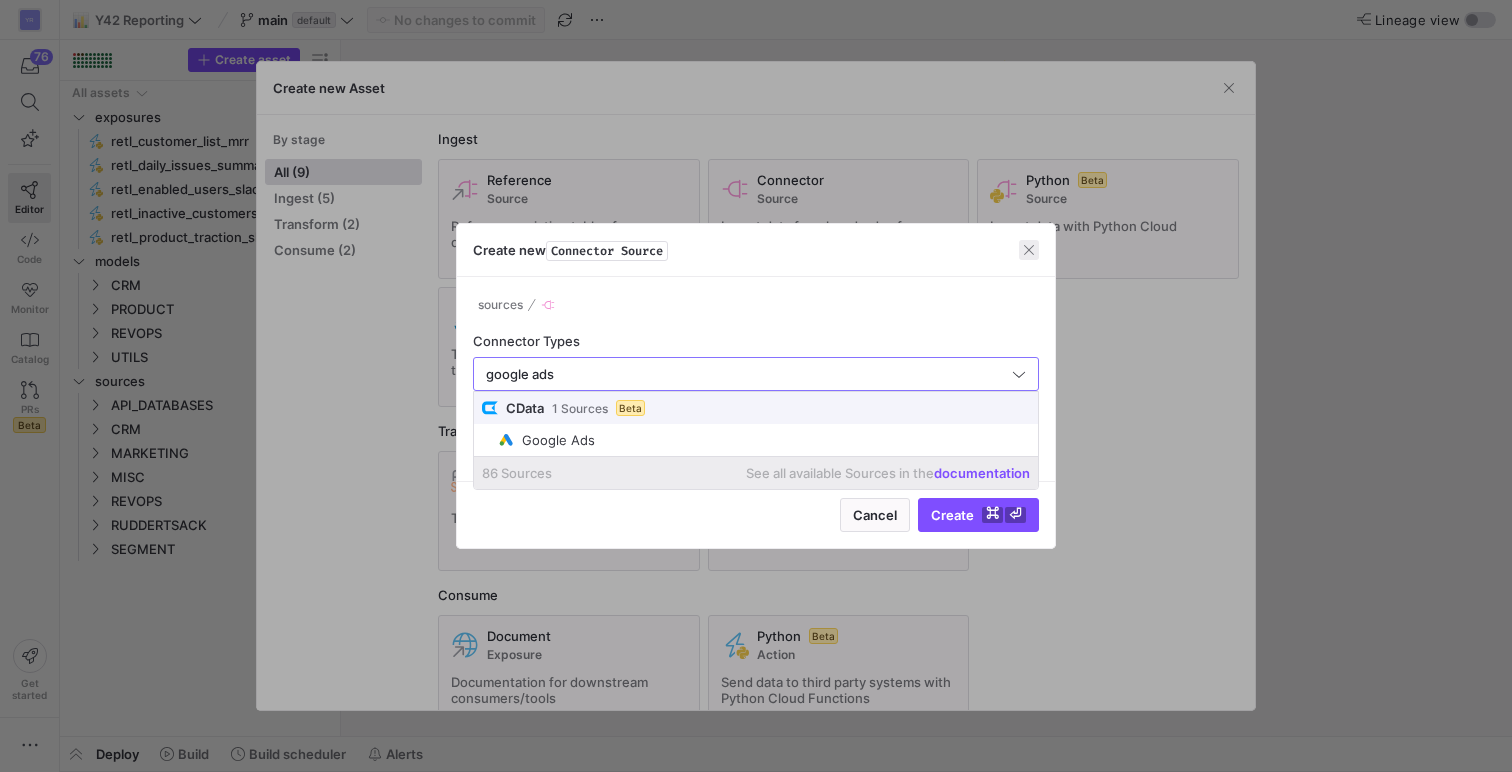 type on "google ads" 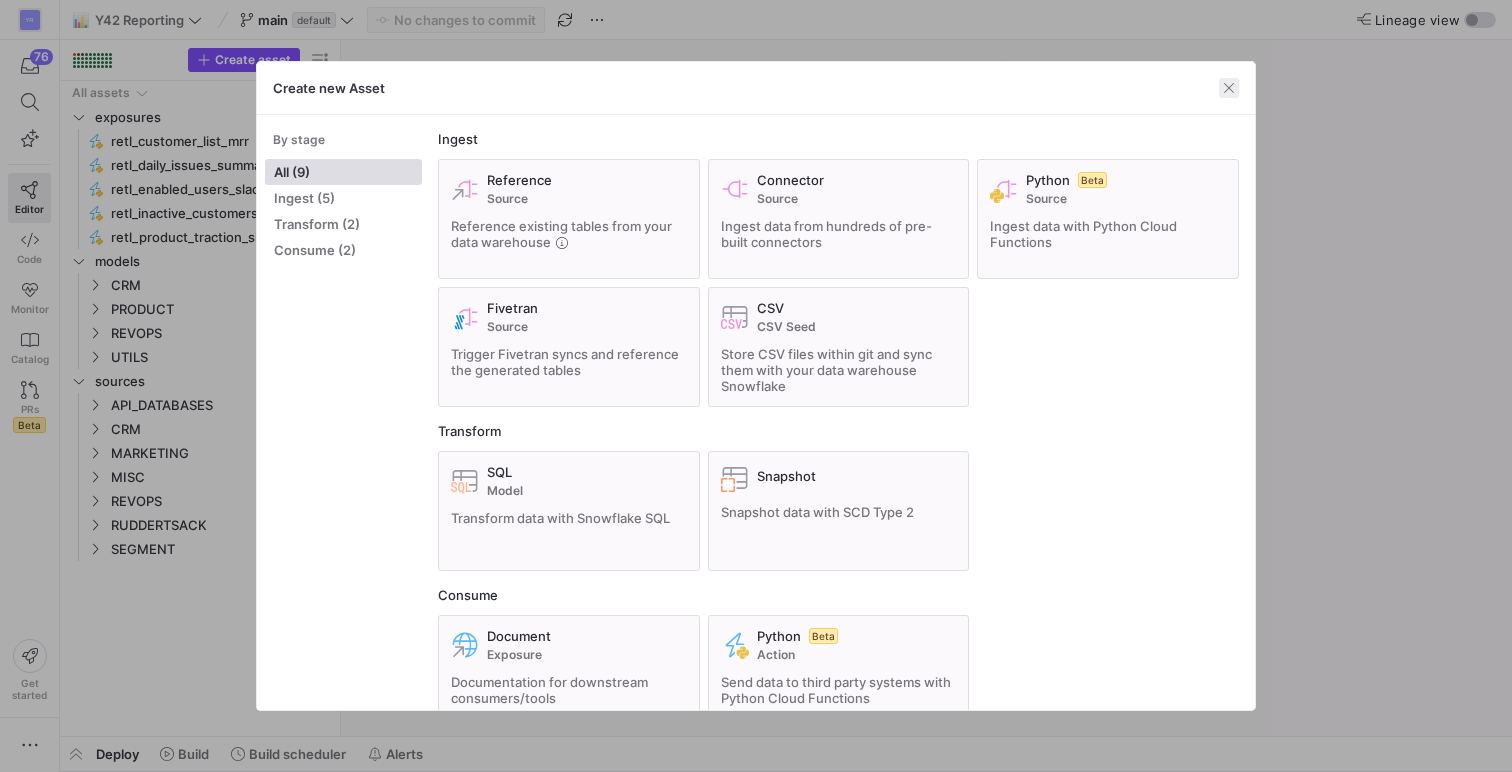 click at bounding box center (1229, 88) 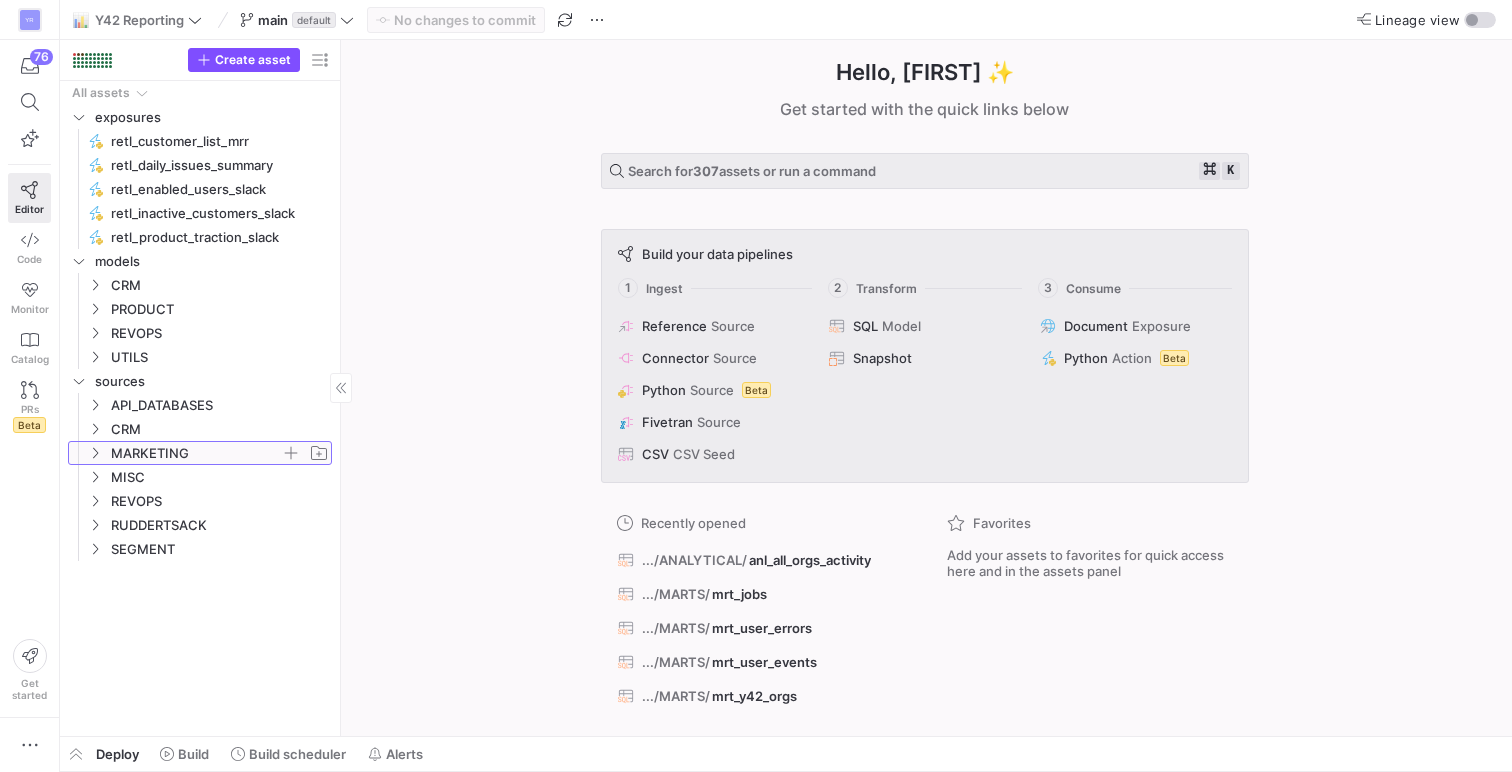 click on "MARKETING" at bounding box center (196, 453) 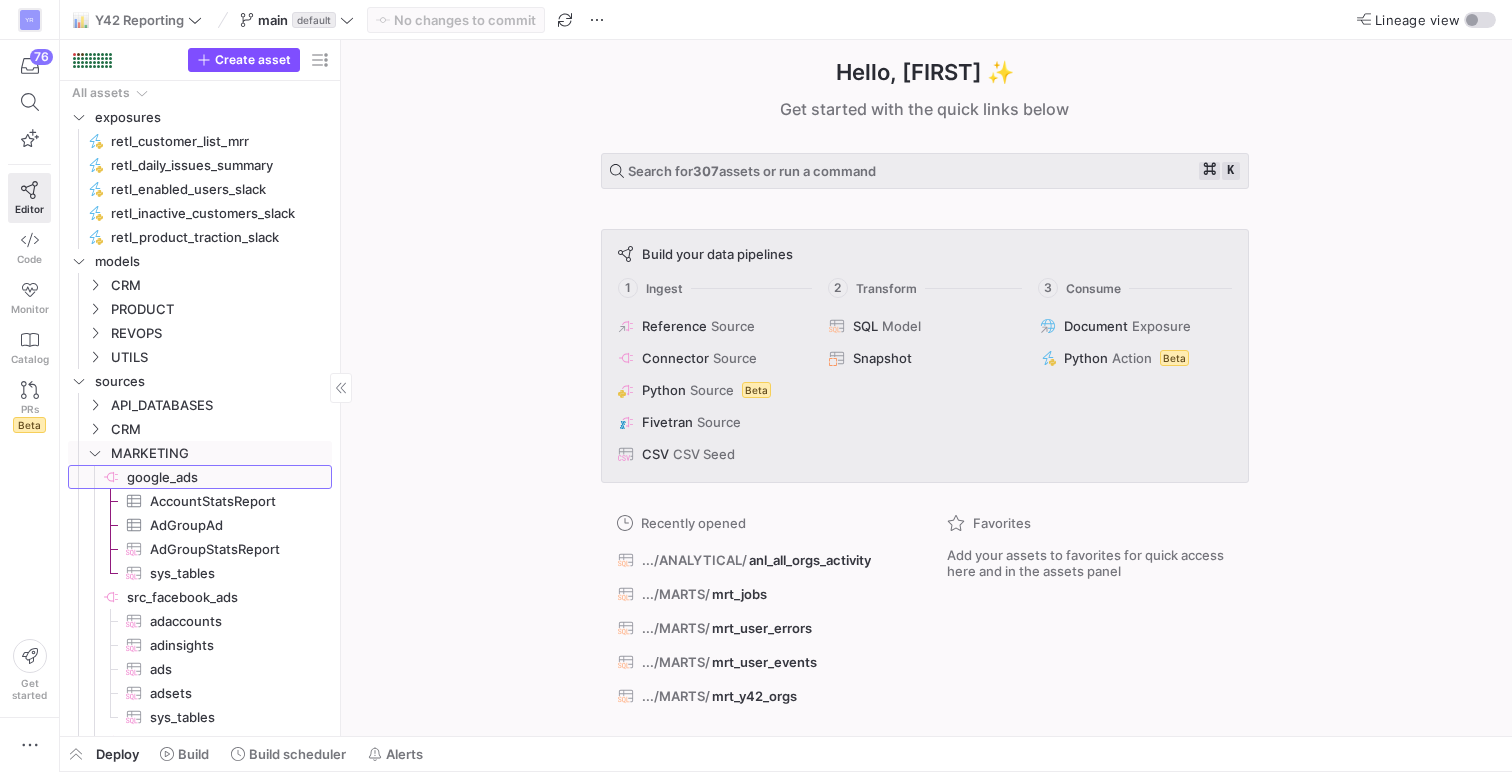 click on "google_ads​​​​​​​​" at bounding box center [228, 477] 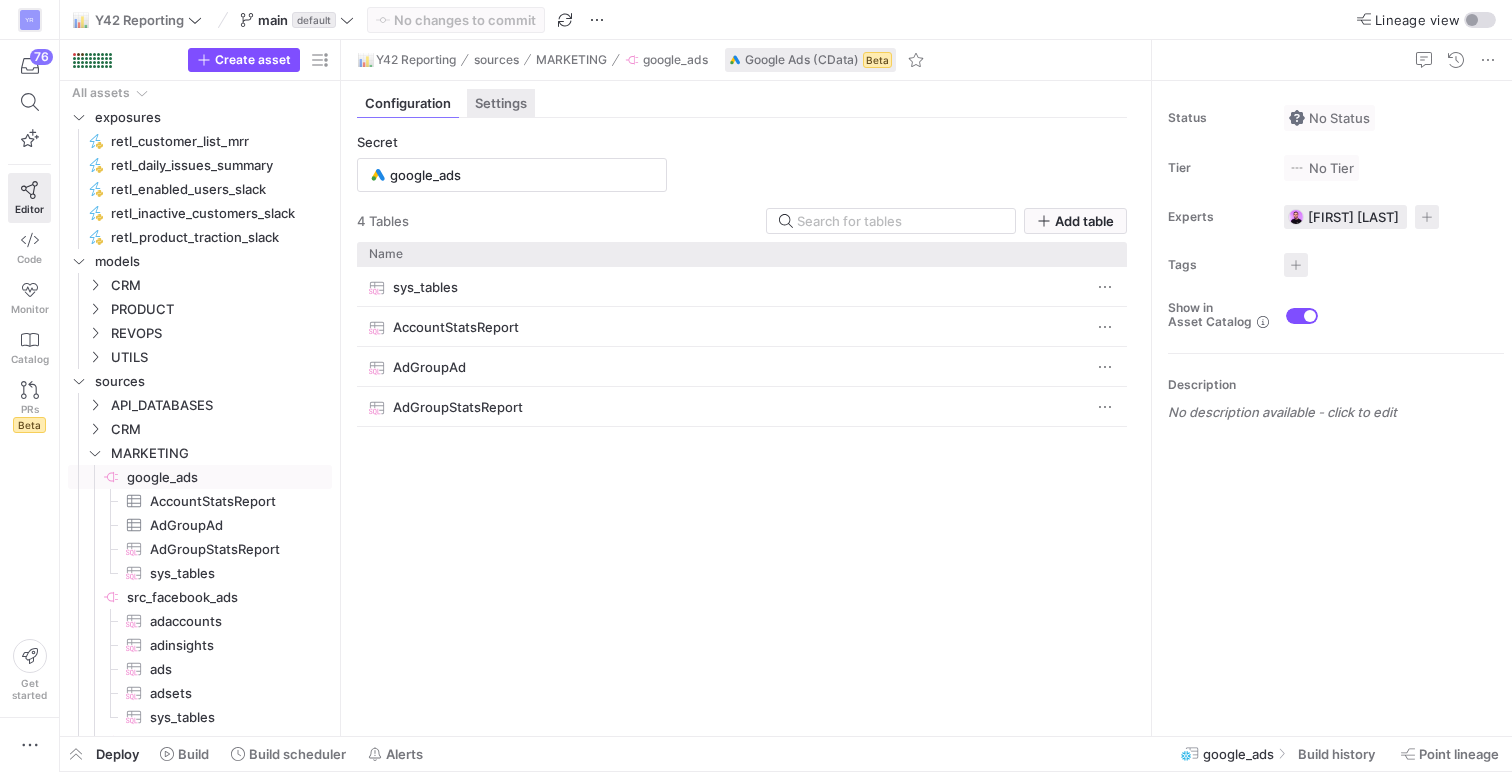 click on "Settings" at bounding box center (501, 103) 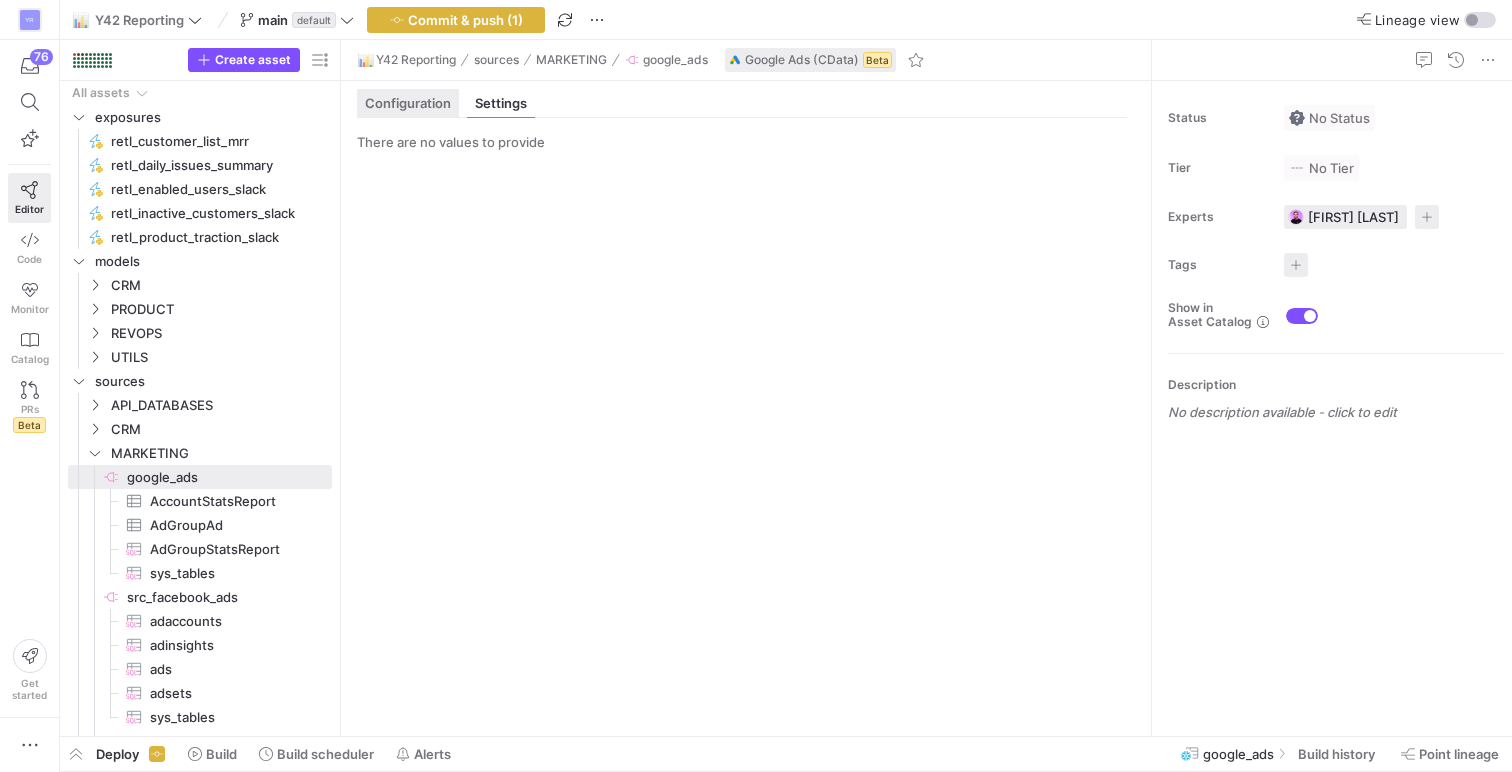 click on "Configuration" at bounding box center (408, 103) 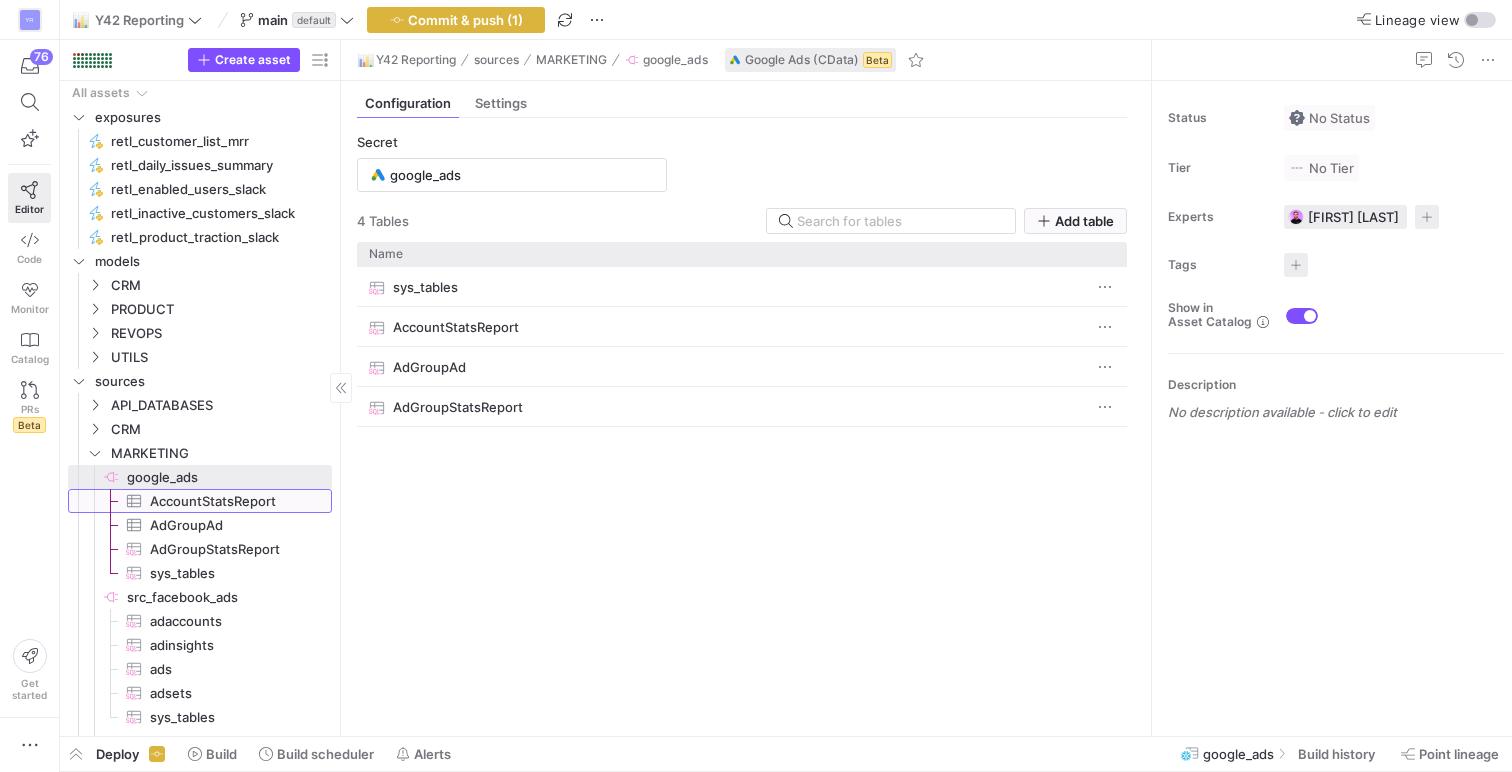 click on "AccountStatsReport​​​​​​​​​" at bounding box center [229, 501] 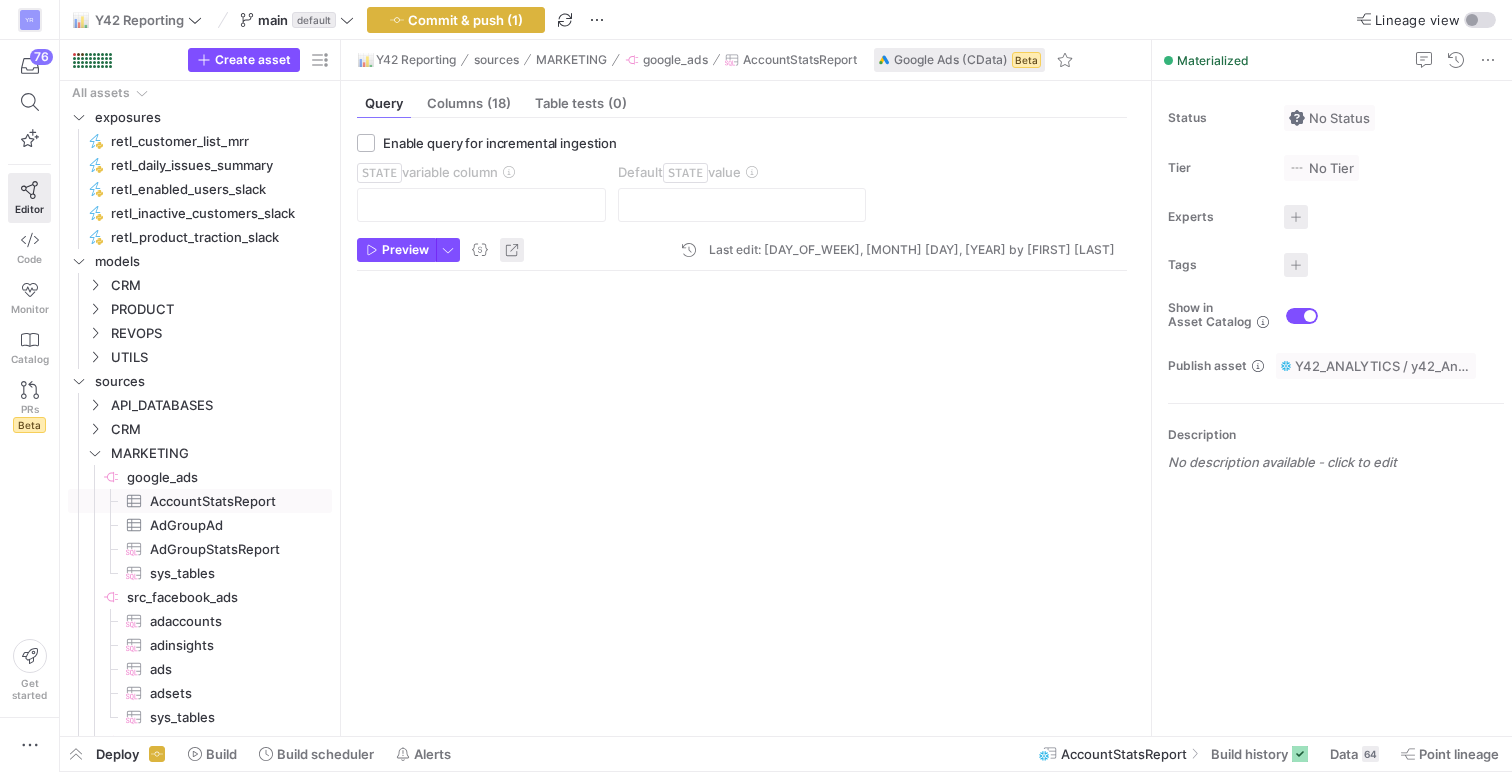 click at bounding box center (512, 250) 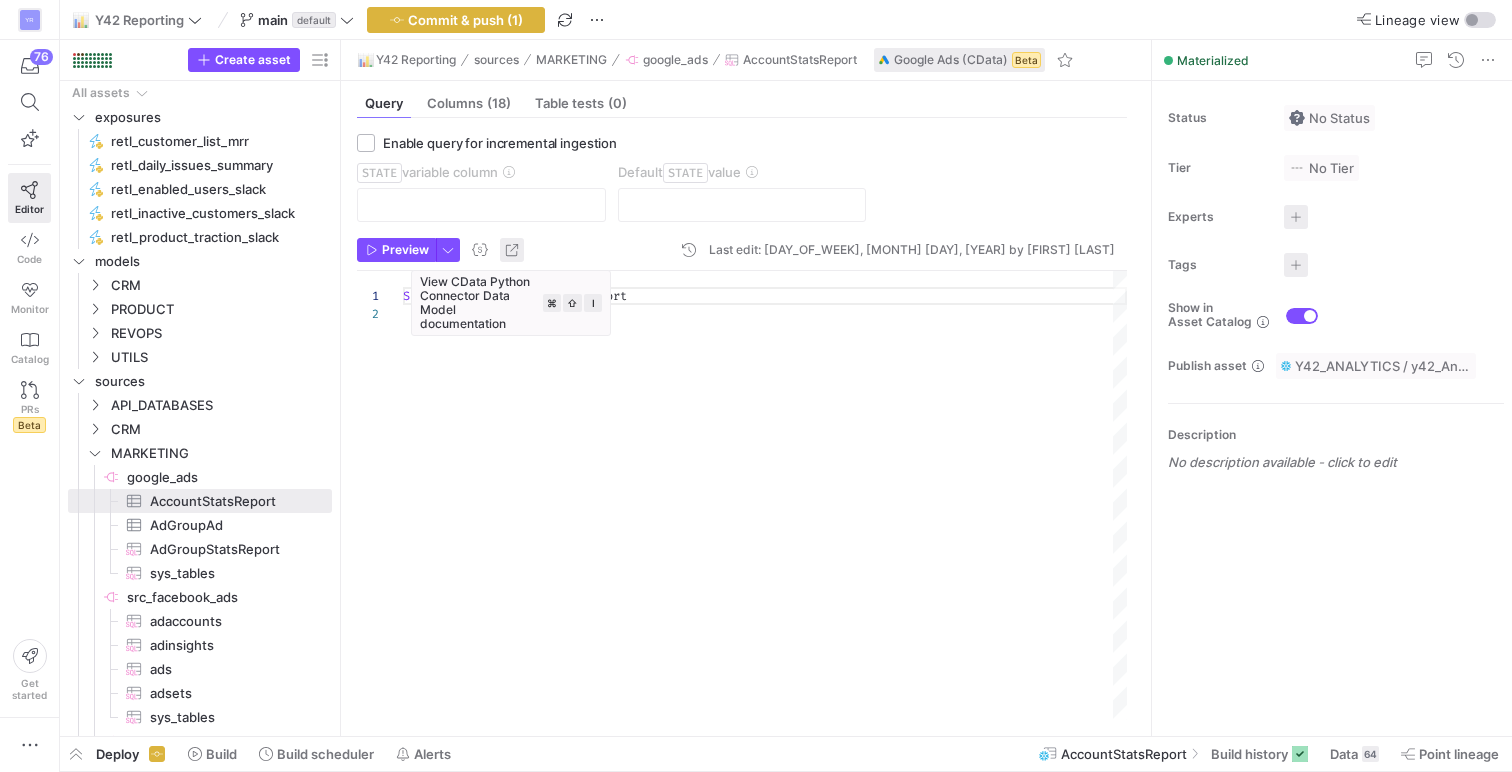 scroll, scrollTop: 18, scrollLeft: 0, axis: vertical 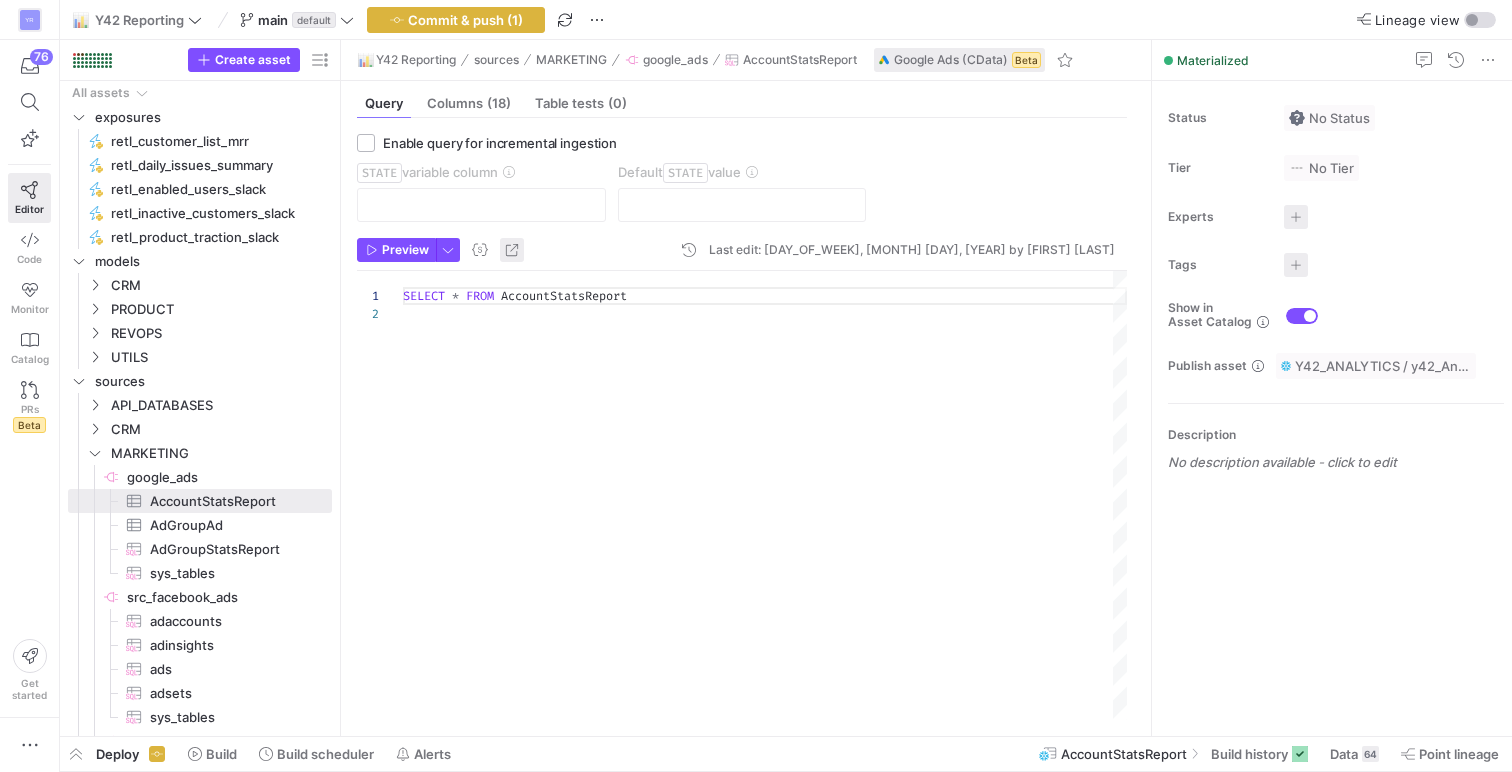 click at bounding box center (512, 250) 